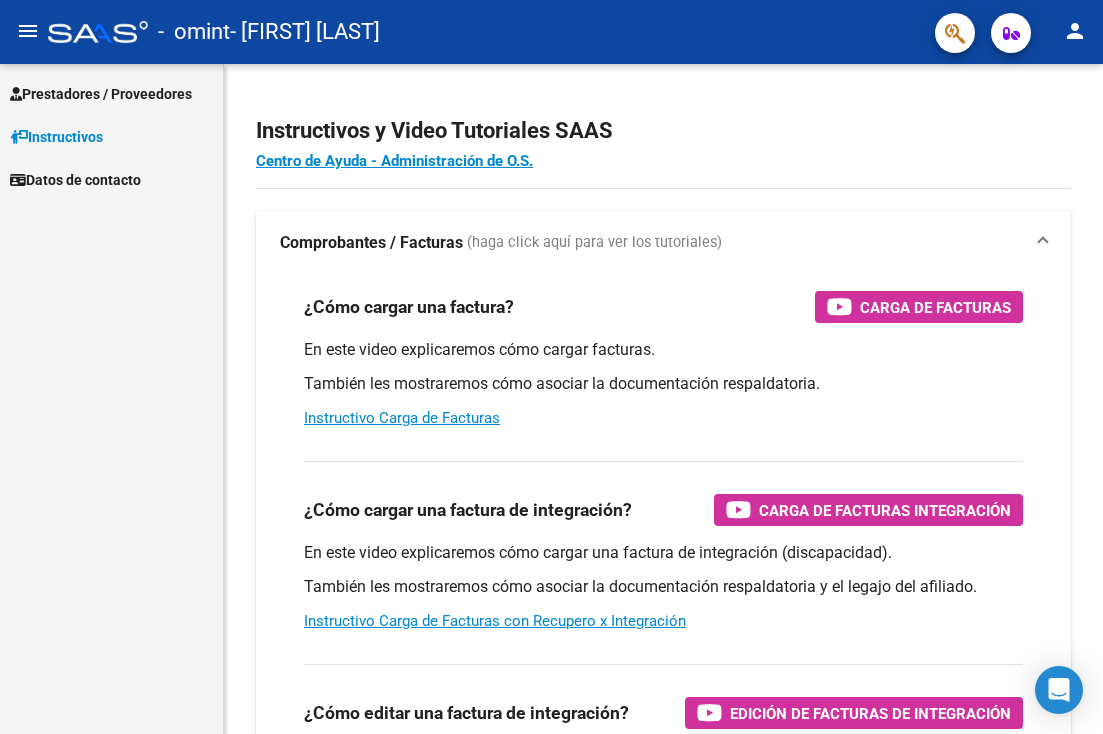 scroll, scrollTop: 0, scrollLeft: 0, axis: both 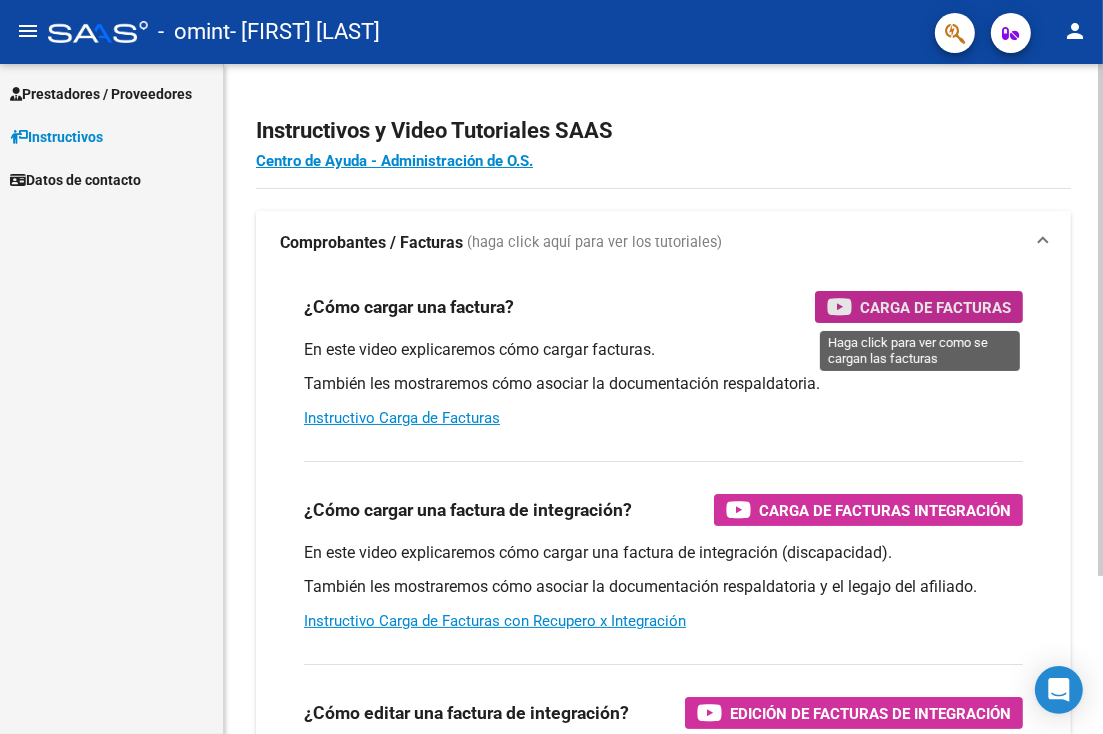 click on "Carga de Facturas" at bounding box center (935, 307) 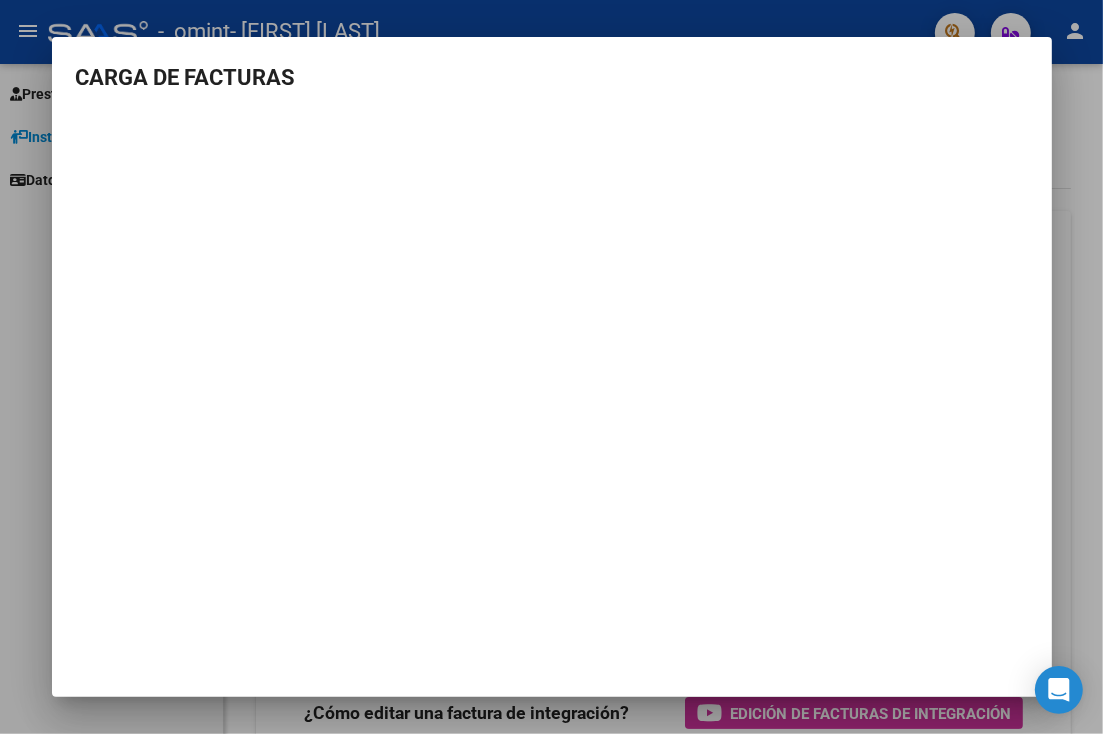 click at bounding box center (551, 367) 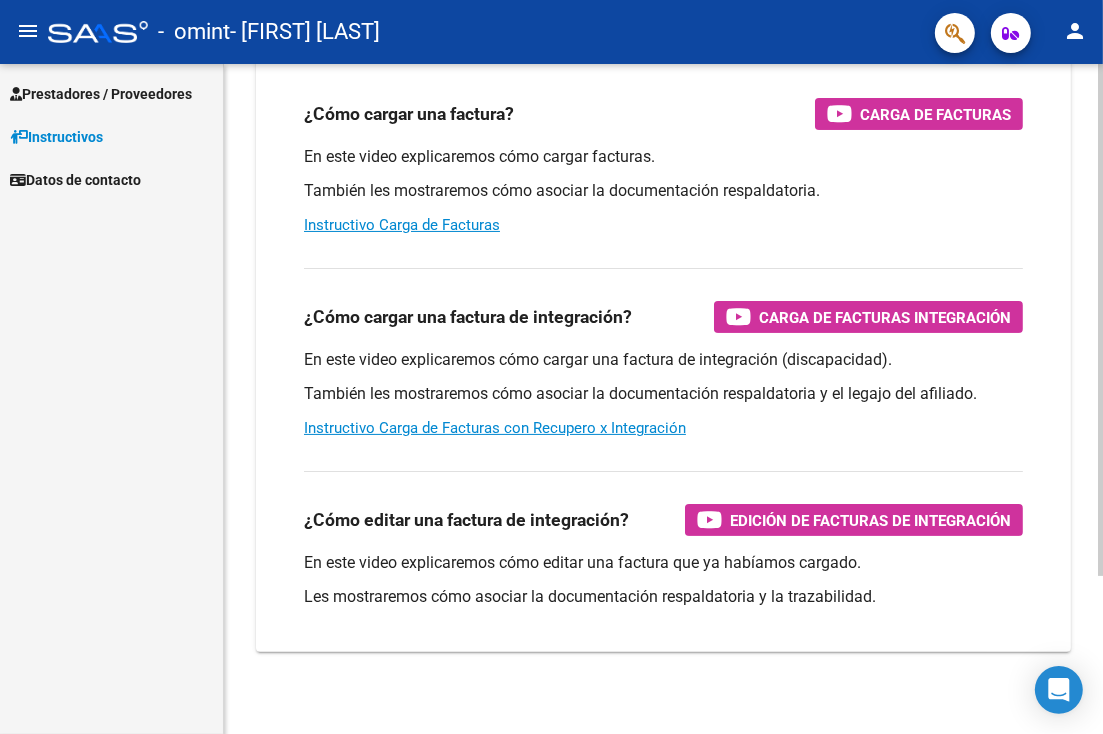 scroll, scrollTop: 206, scrollLeft: 0, axis: vertical 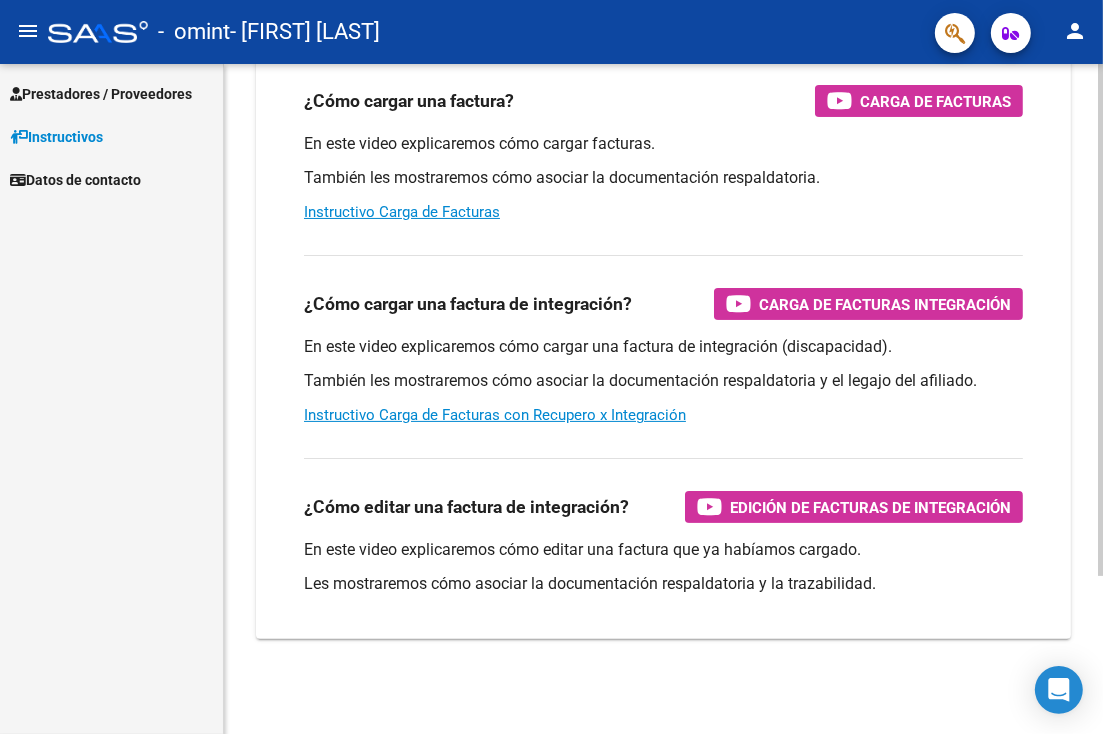 click on "menu -  omint  - [FIRST] [LAST] person   Prestadores / Proveedores Facturas - Listado/Carga Facturas - Documentación Pagos x Transferencia Auditorías - Listado Auditorías - Comentarios Auditorías - Cambios Área Prestadores - Listado   Instructivos   Datos de contacto Instructivos y Video Tutoriales SAAS Centro de Ayuda - Administración de O.S. Comprobantes / Facturas    (haga click aquí para ver los tutoriales) ¿Cómo cargar una factura?   Carga de Facturas En este video explicaremos cómo cargar facturas. También les mostraremos cómo asociar la documentación respaldatoria. Instructivo Carga de Facturas ¿Cómo cargar una factura de integración?   Carga de Facturas Integración En este video explicaremos cómo cargar una factura de integración (discapacidad). También les mostraremos cómo asociar la documentación respaldatoria y el legajo del afiliado. Instructivo Carga de Facturas con Recupero x Integración ¿Cómo editar una factura de integración?" at bounding box center (551, 367) 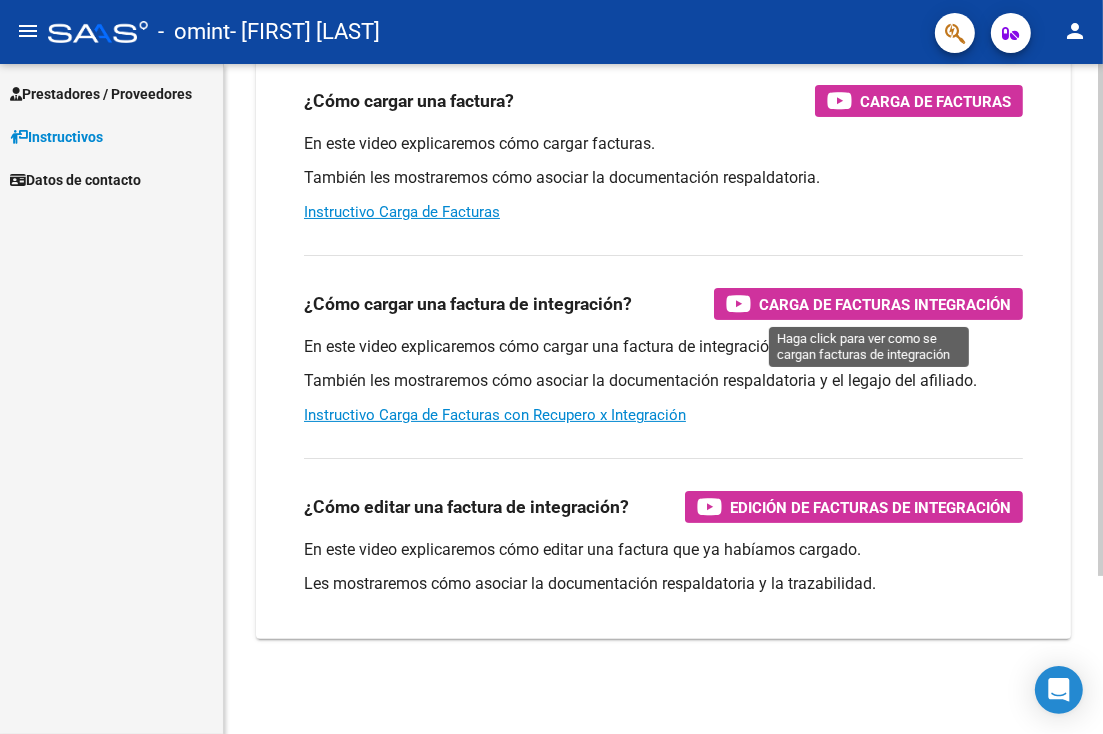 click on "Carga de Facturas Integración" at bounding box center [885, 304] 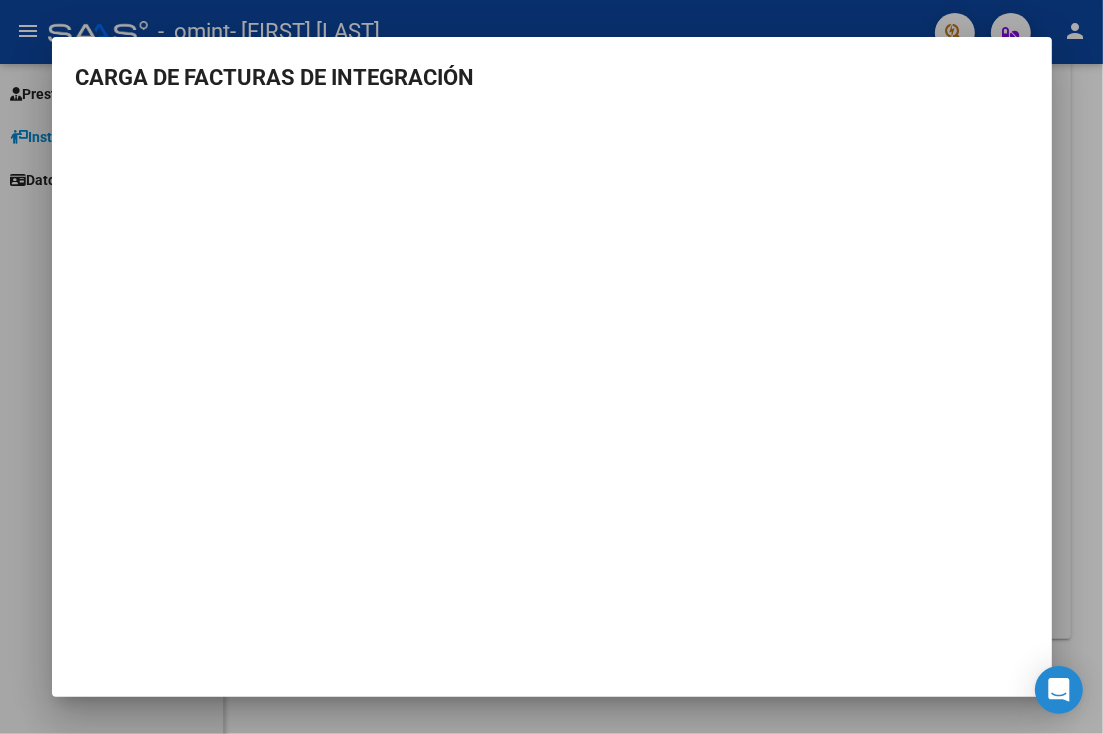 click at bounding box center (551, 367) 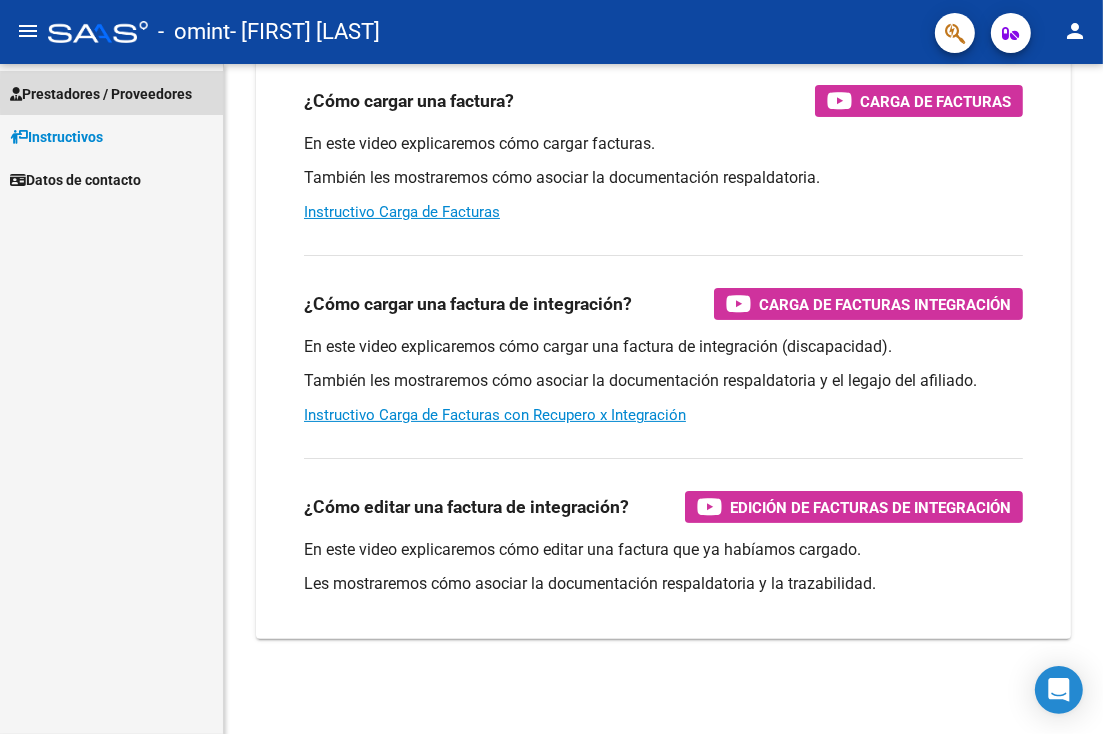 click on "Prestadores / Proveedores" at bounding box center (101, 94) 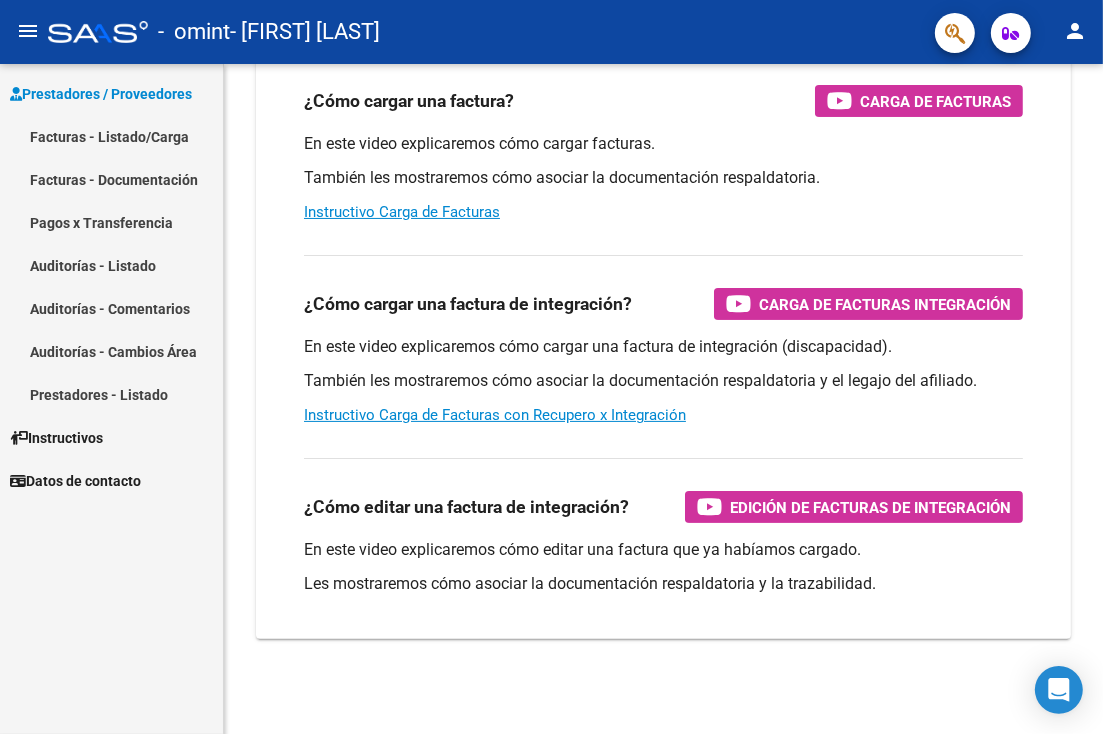 click on "Facturas - Listado/Carga" at bounding box center [111, 136] 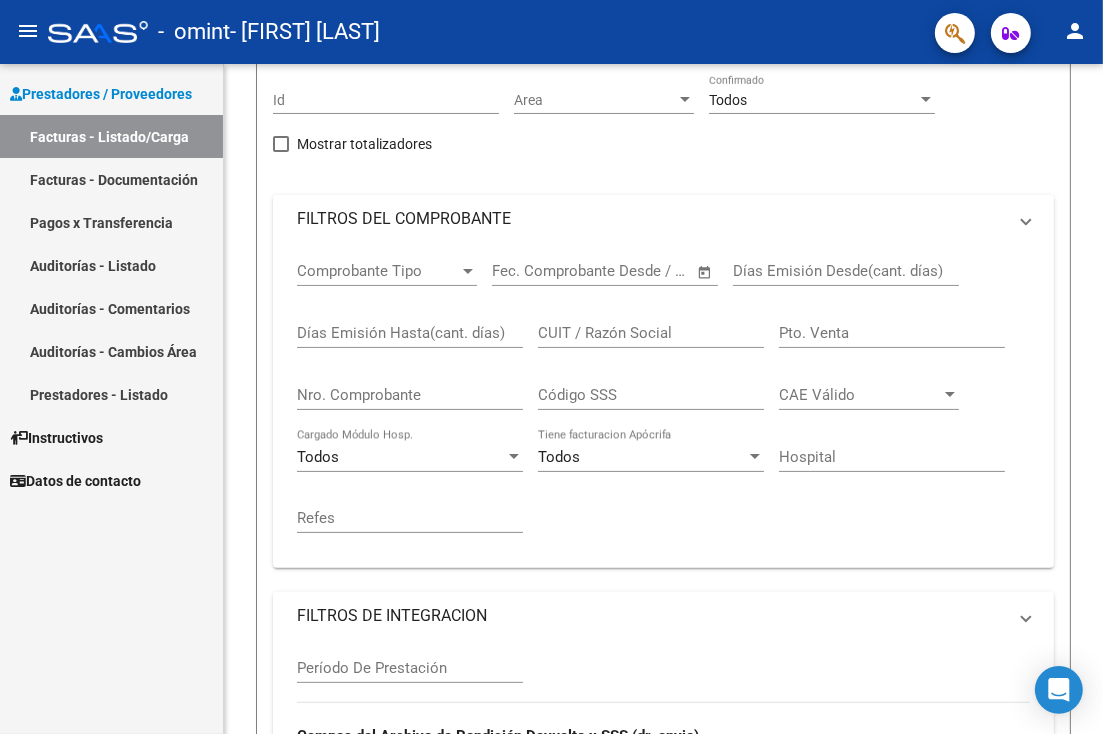scroll, scrollTop: 0, scrollLeft: 0, axis: both 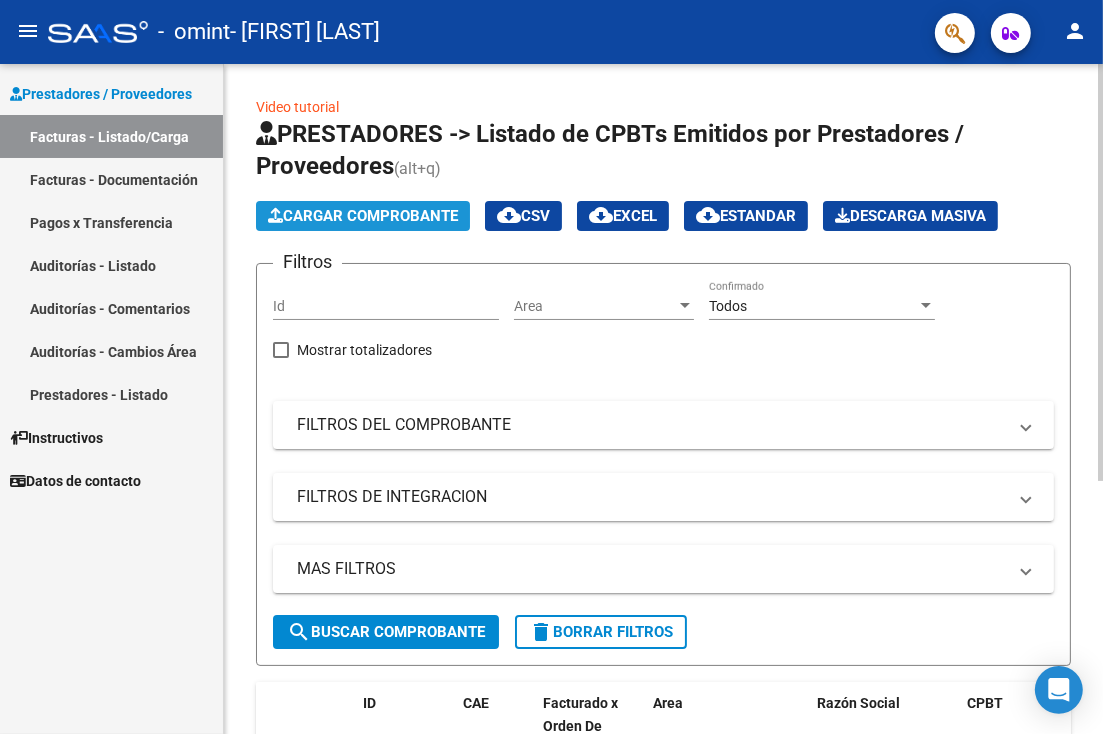 click on "Cargar Comprobante" 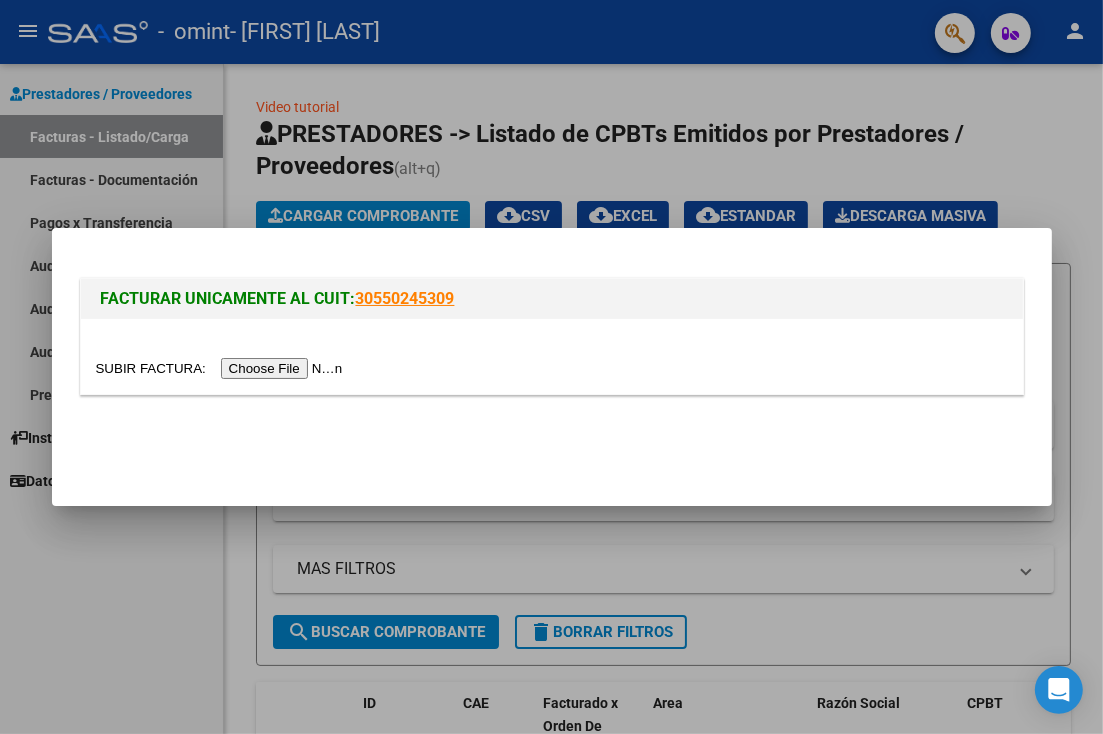 click at bounding box center [222, 368] 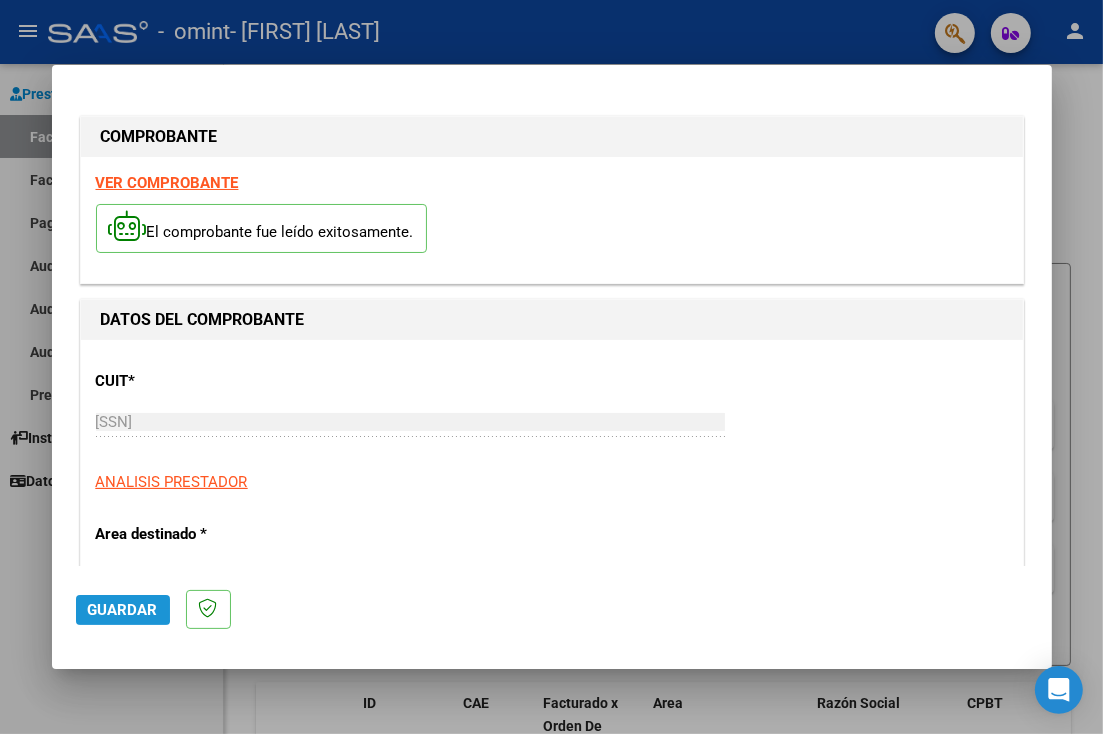click on "Guardar" 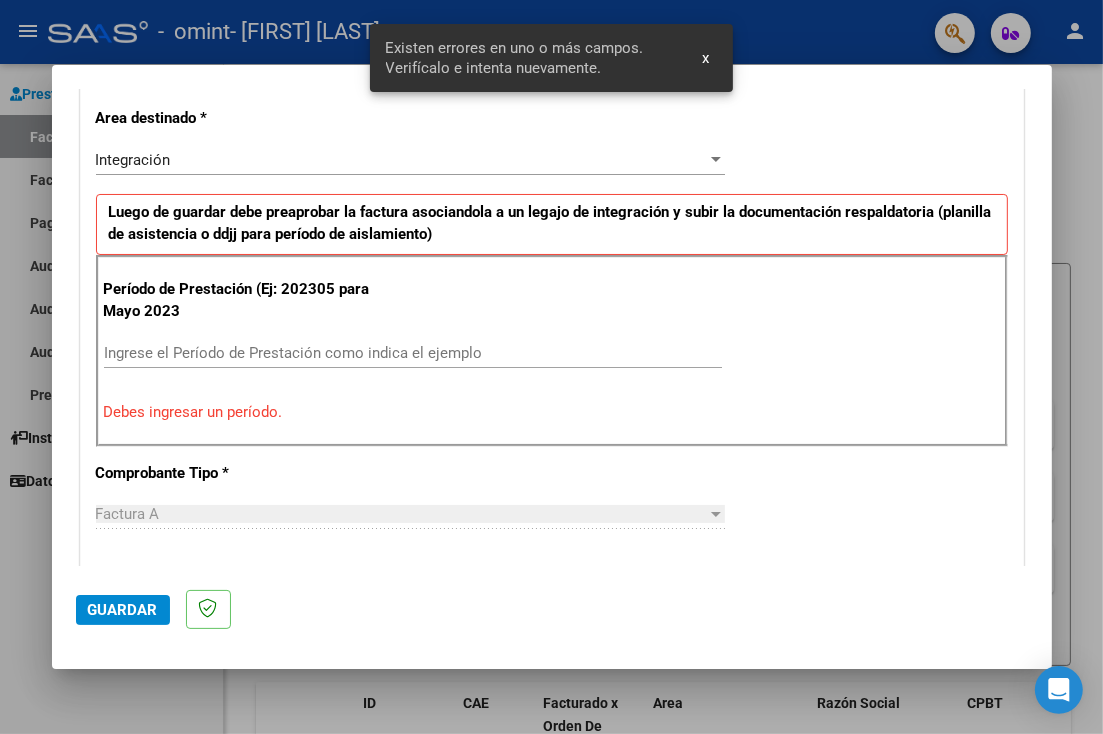 scroll, scrollTop: 418, scrollLeft: 0, axis: vertical 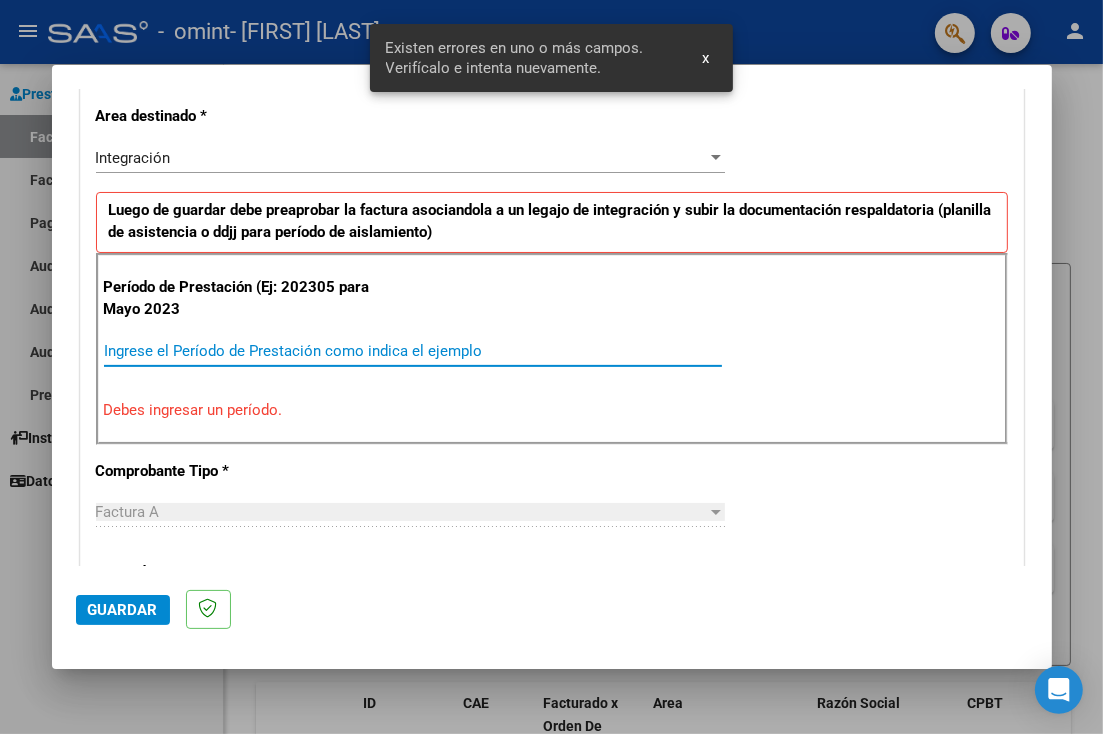 click on "Ingrese el Período de Prestación como indica el ejemplo" at bounding box center [413, 351] 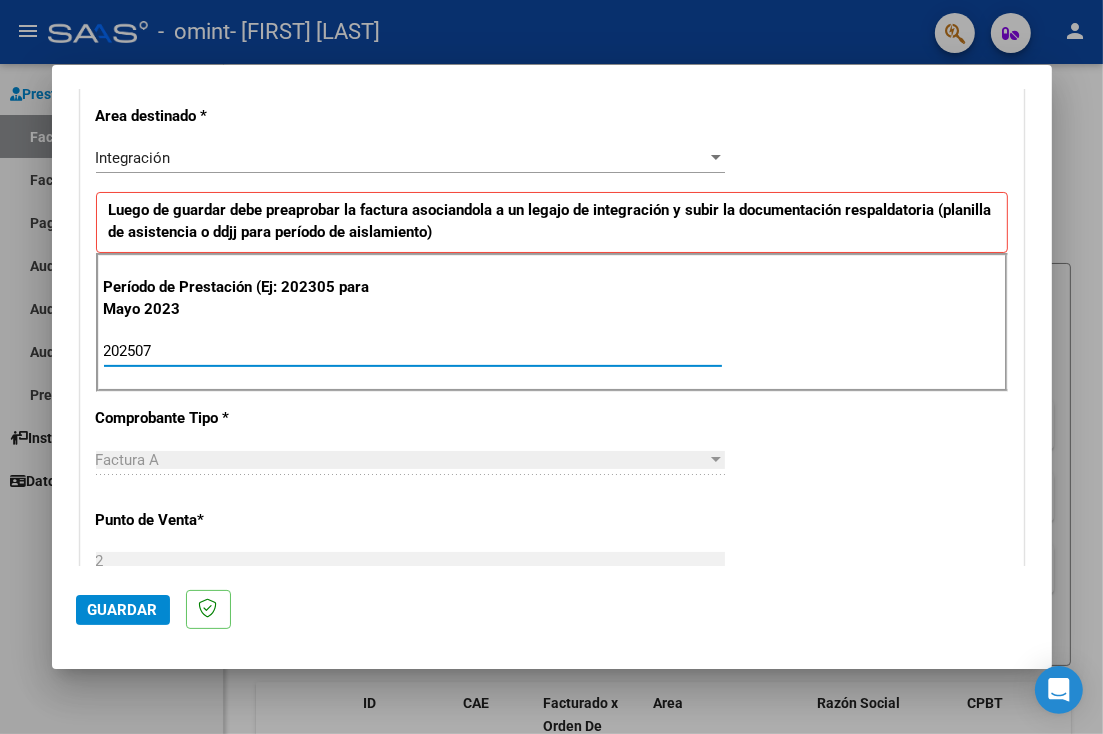 type on "202507" 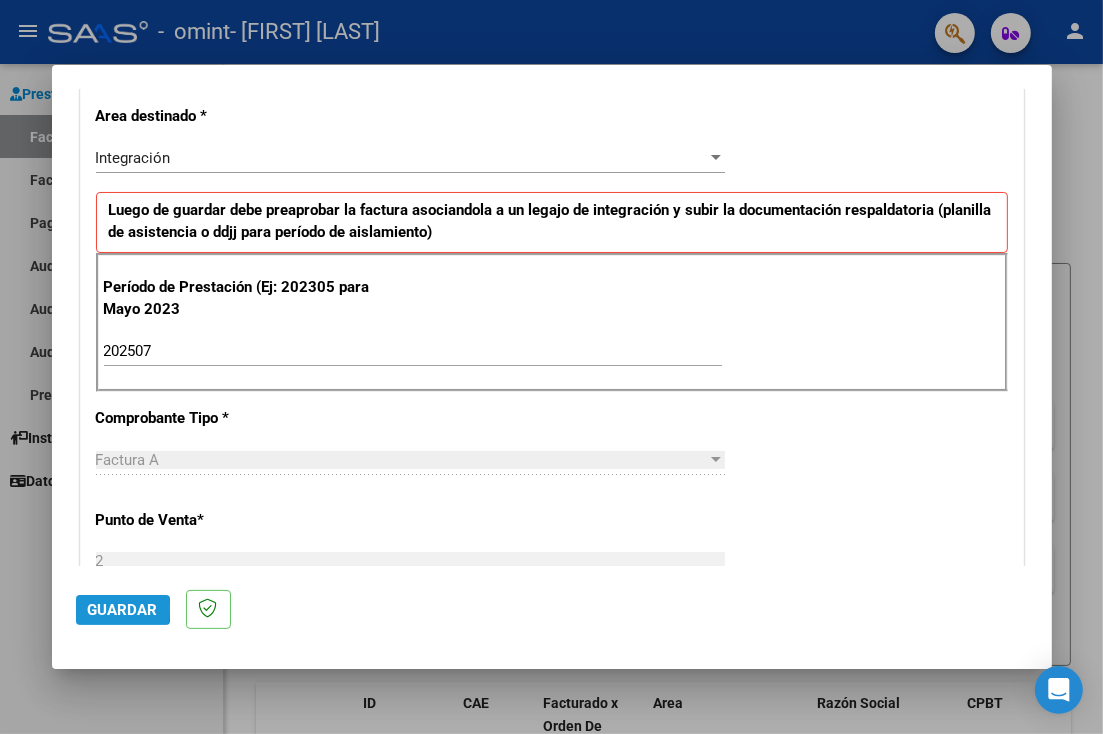 click on "Guardar" 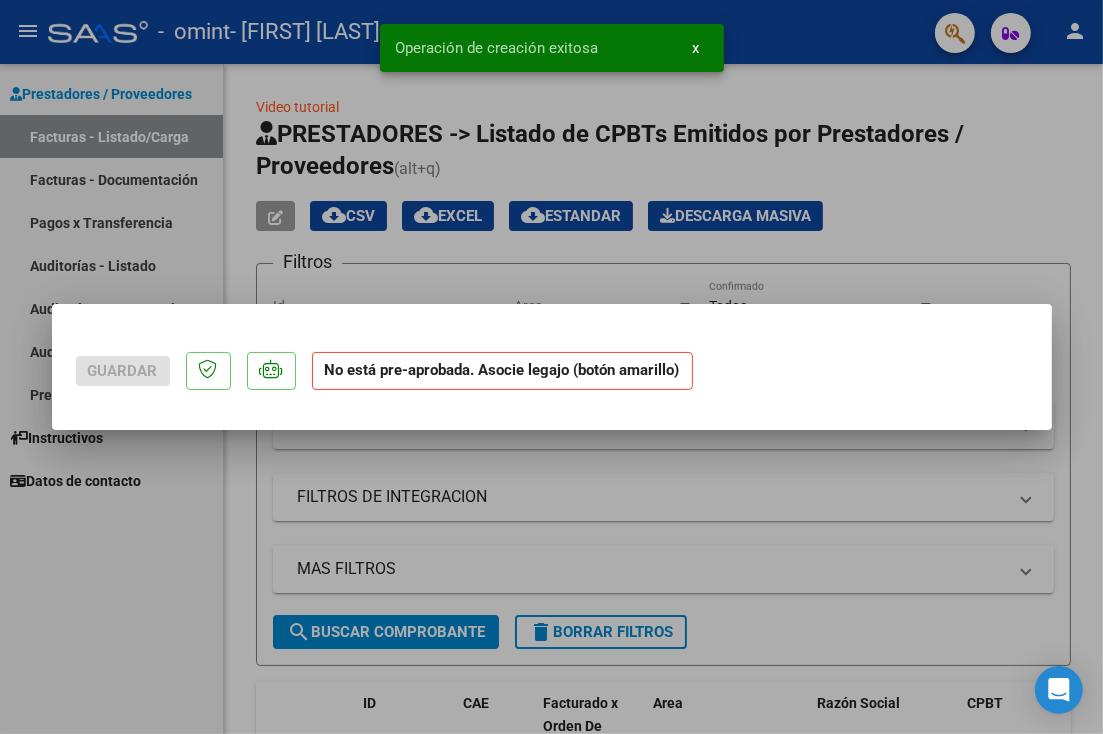 scroll, scrollTop: 0, scrollLeft: 0, axis: both 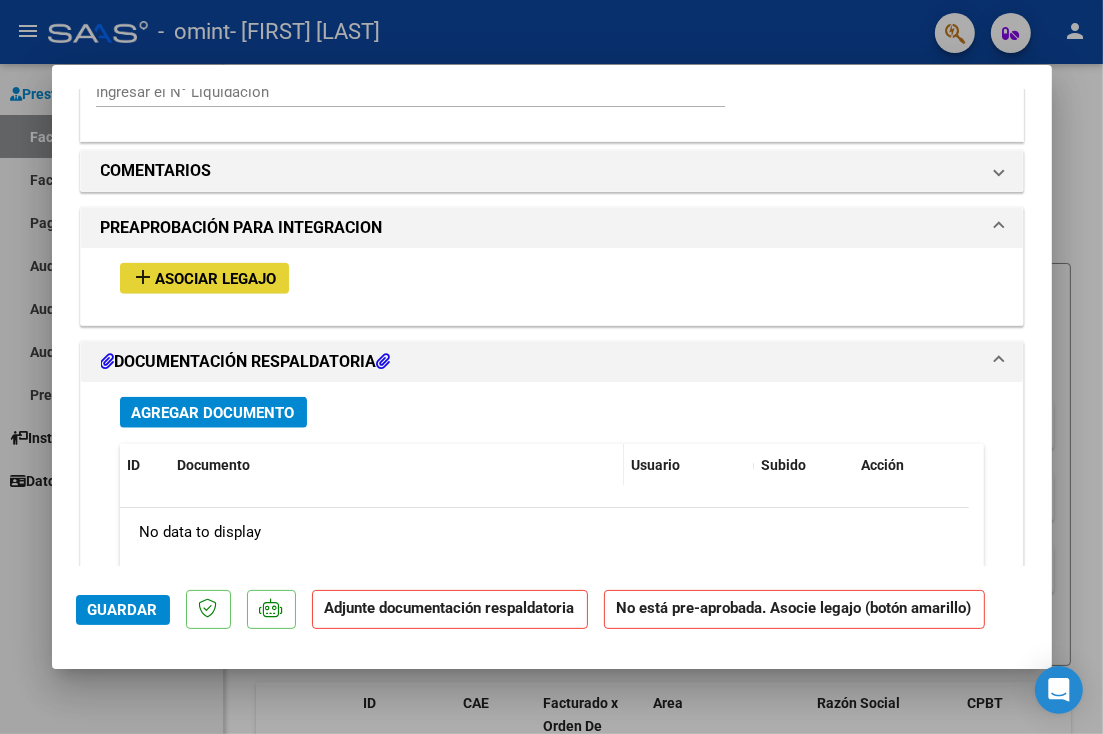 click on "Asociar Legajo" at bounding box center (216, 279) 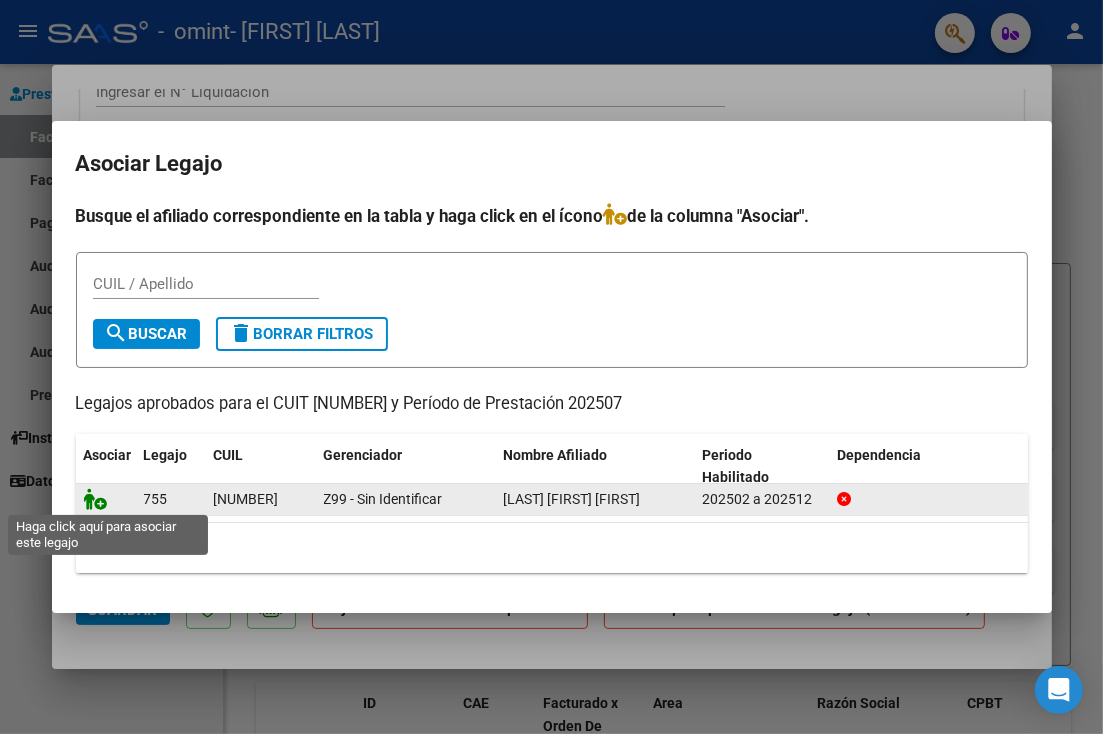 click 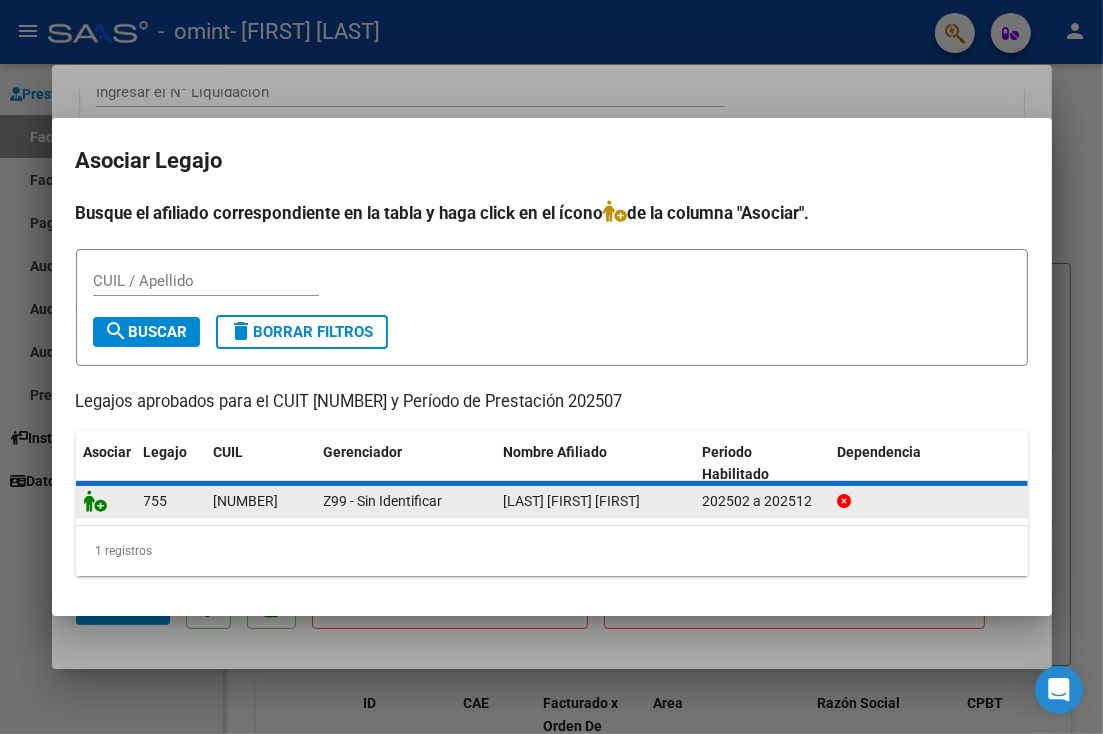 scroll, scrollTop: 1734, scrollLeft: 0, axis: vertical 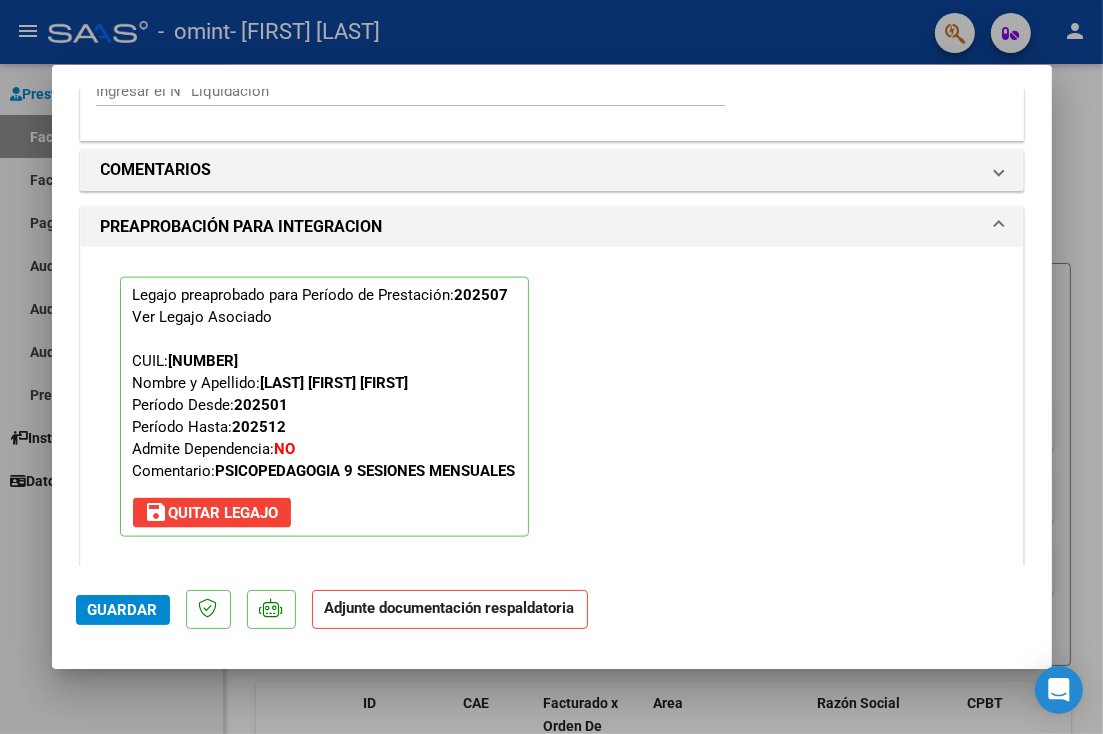 click on "Legajo preaprobado para Período de Prestación: 202507 Ver Legajo Asociado CUIL: [NUMBER] Nombre y Apellido: [LAST] [FIRST] [FIRST] Período Desde: 202501 Período Hasta: 202512 Admite Dependencia: NO Comentario: PSICOPEDAGOGIA
9 SESIONES MENSUALES save Quitar Legajo" at bounding box center (552, 415) 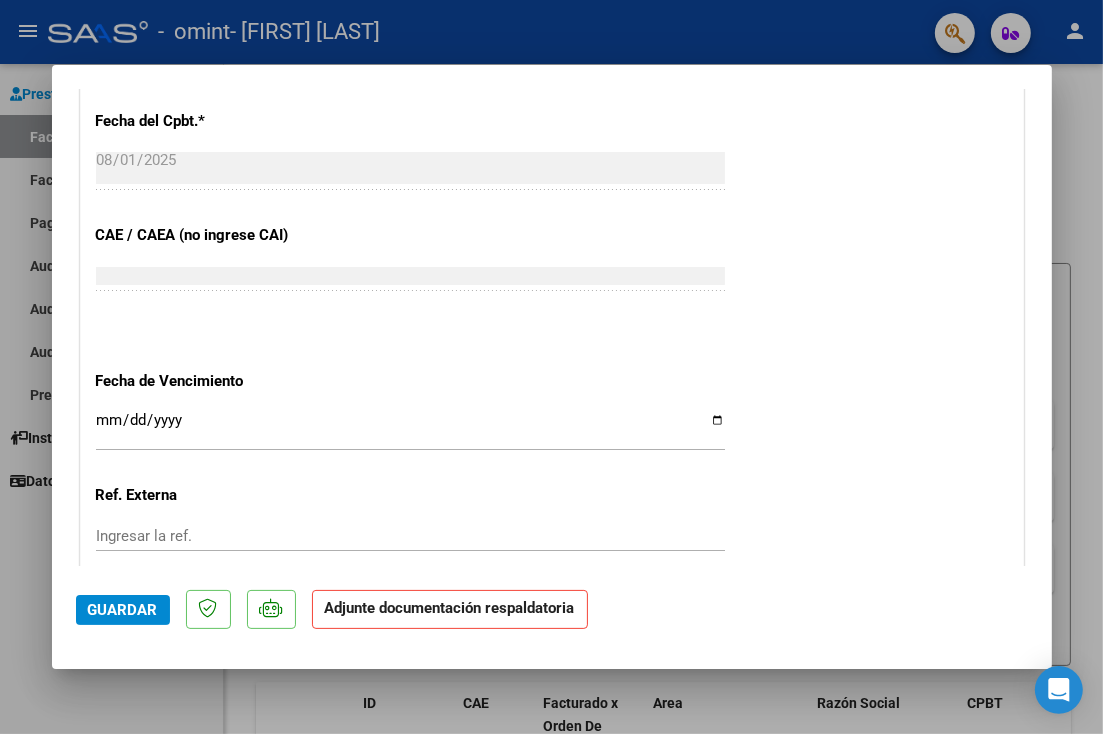 scroll, scrollTop: 1000, scrollLeft: 0, axis: vertical 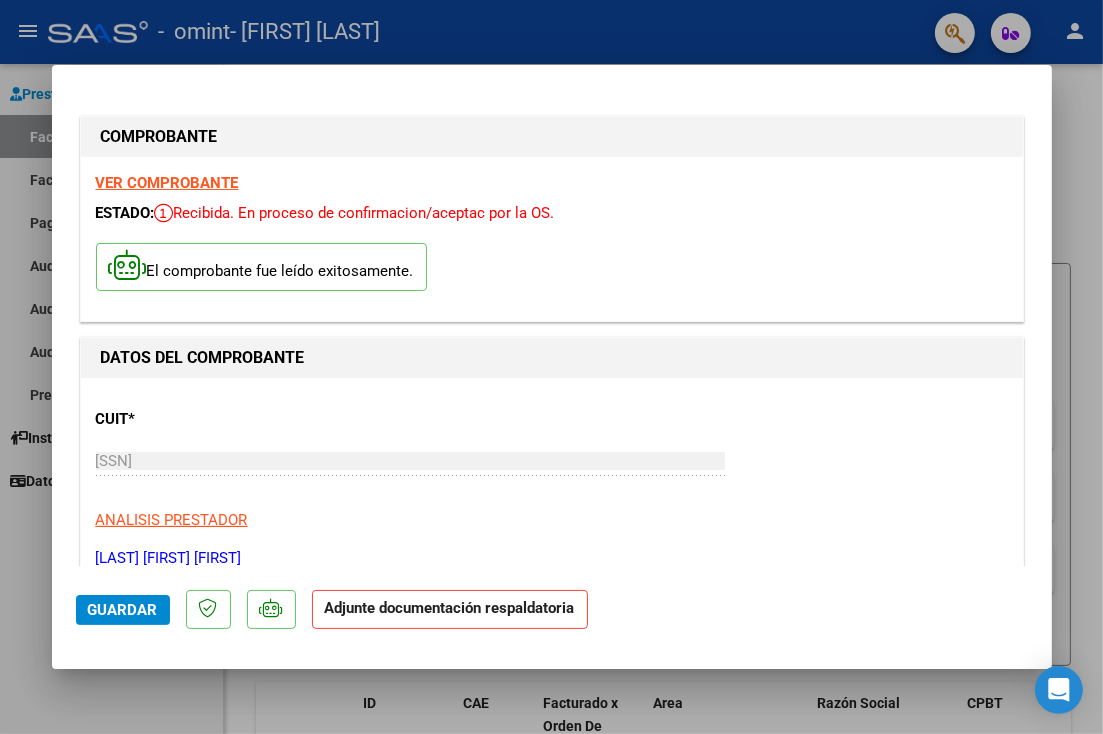 click on "Adjunte documentación respaldatoria" 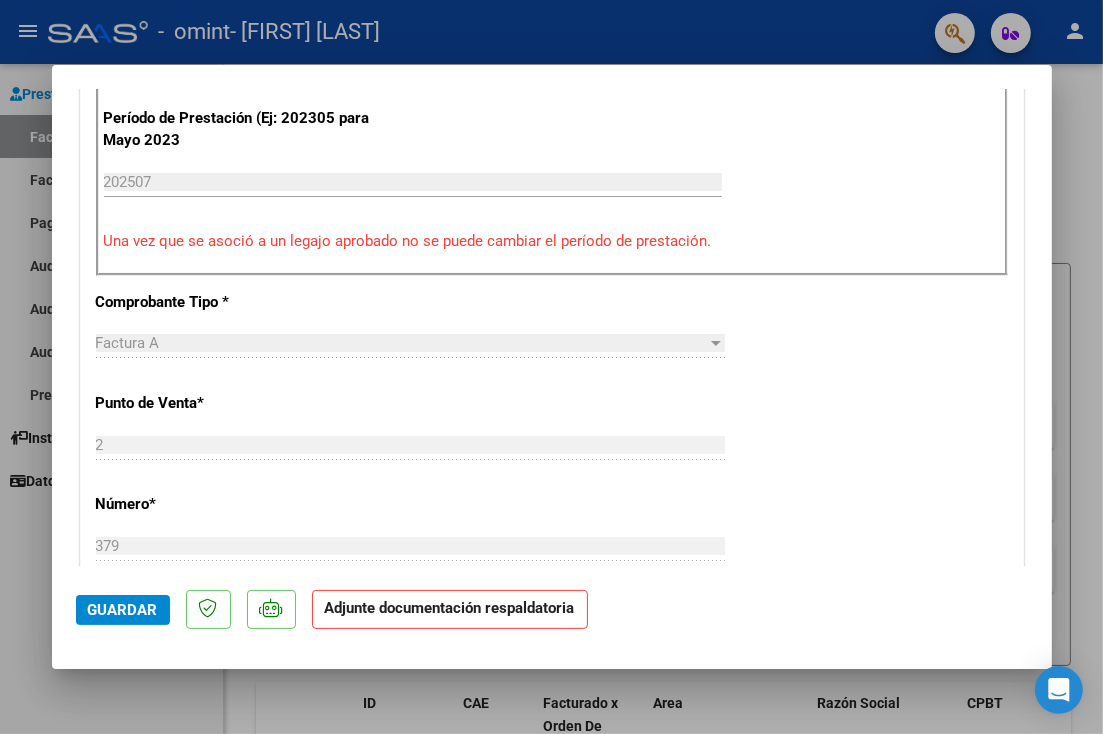 scroll, scrollTop: 607, scrollLeft: 0, axis: vertical 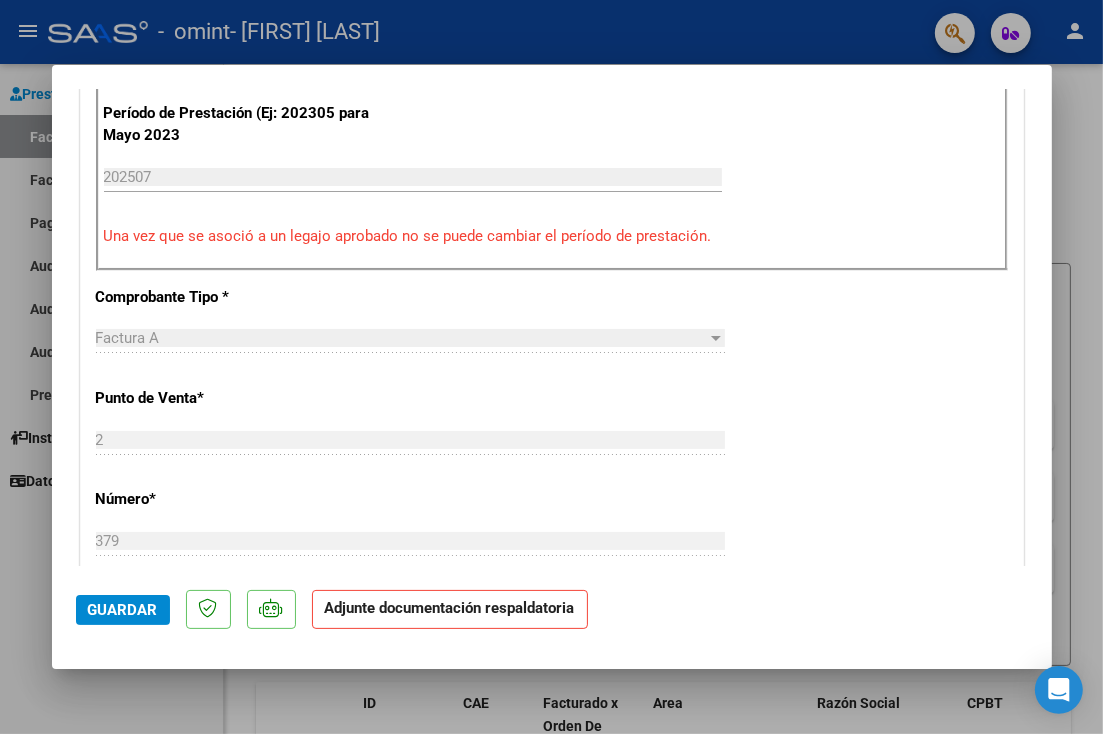 click on "Adjunte documentación respaldatoria" 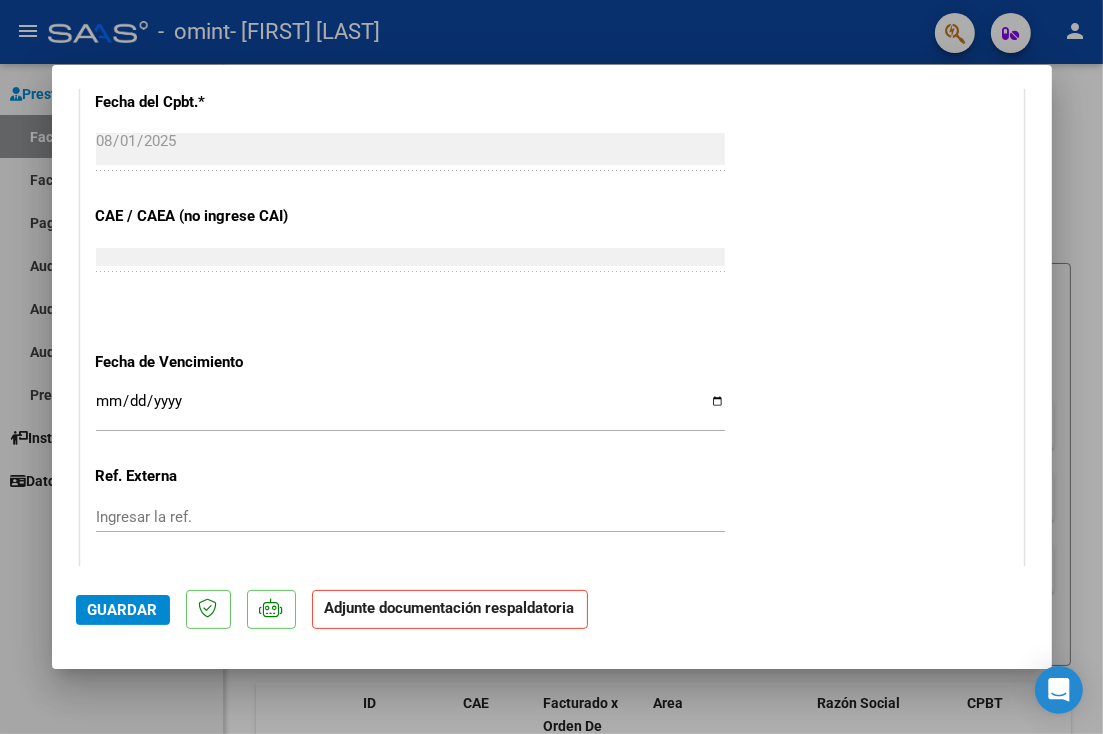scroll, scrollTop: 1367, scrollLeft: 0, axis: vertical 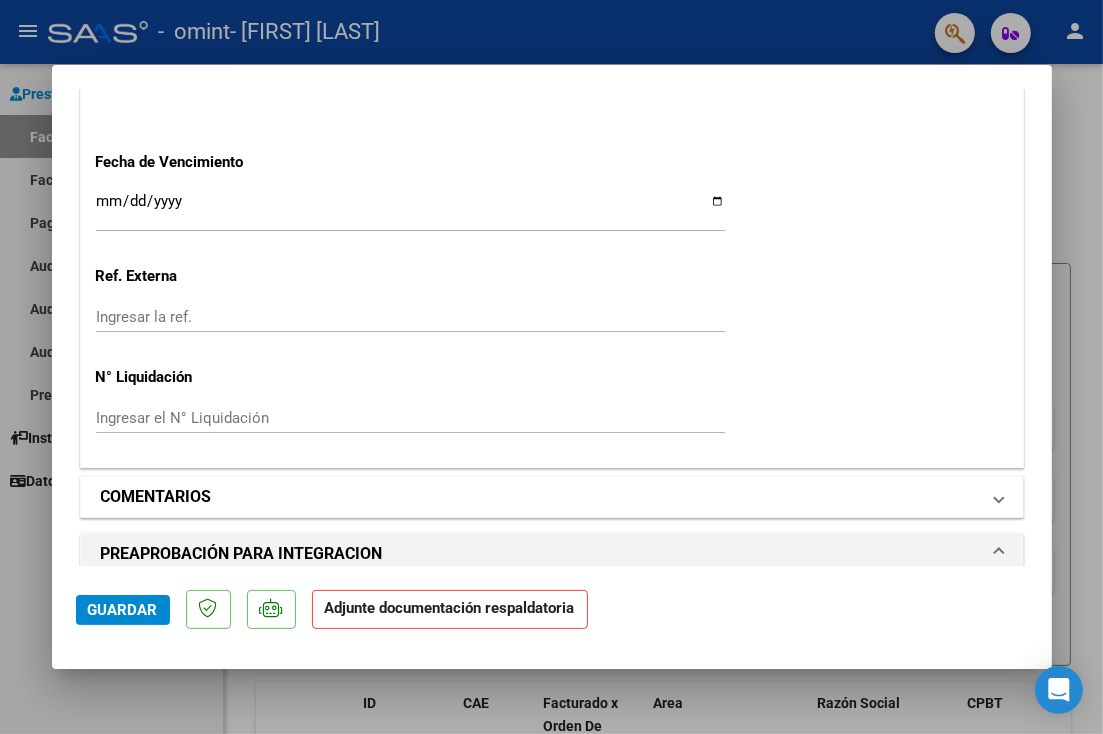 click at bounding box center (999, 497) 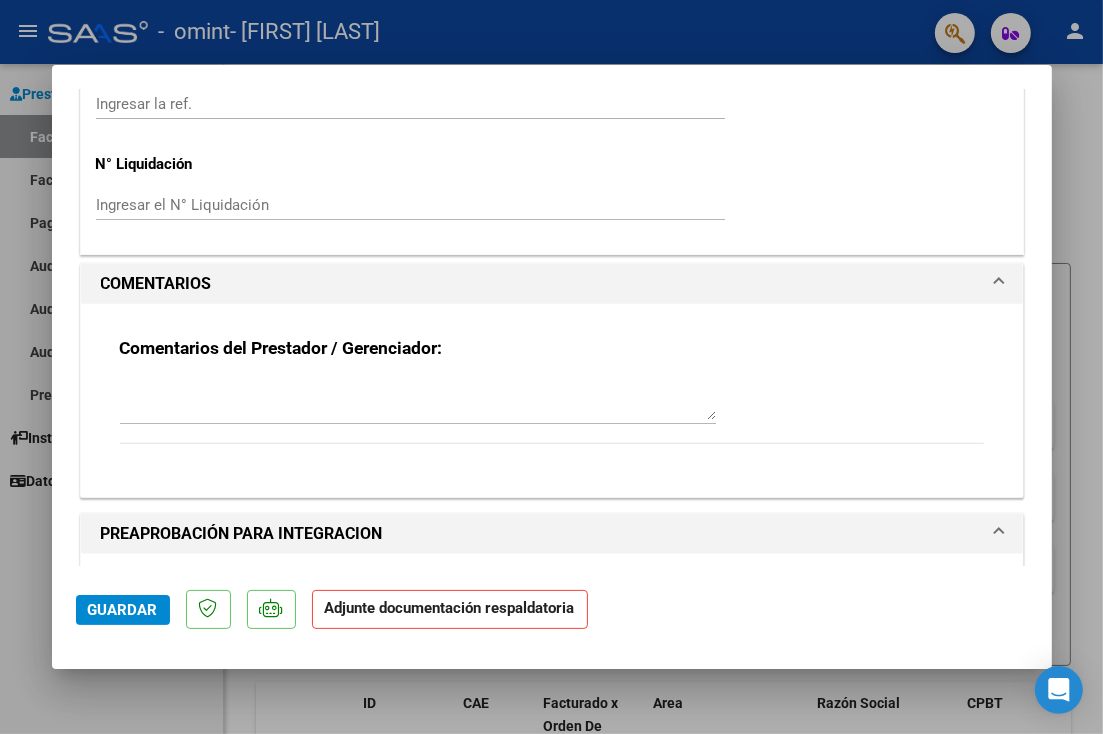 scroll, scrollTop: 1740, scrollLeft: 0, axis: vertical 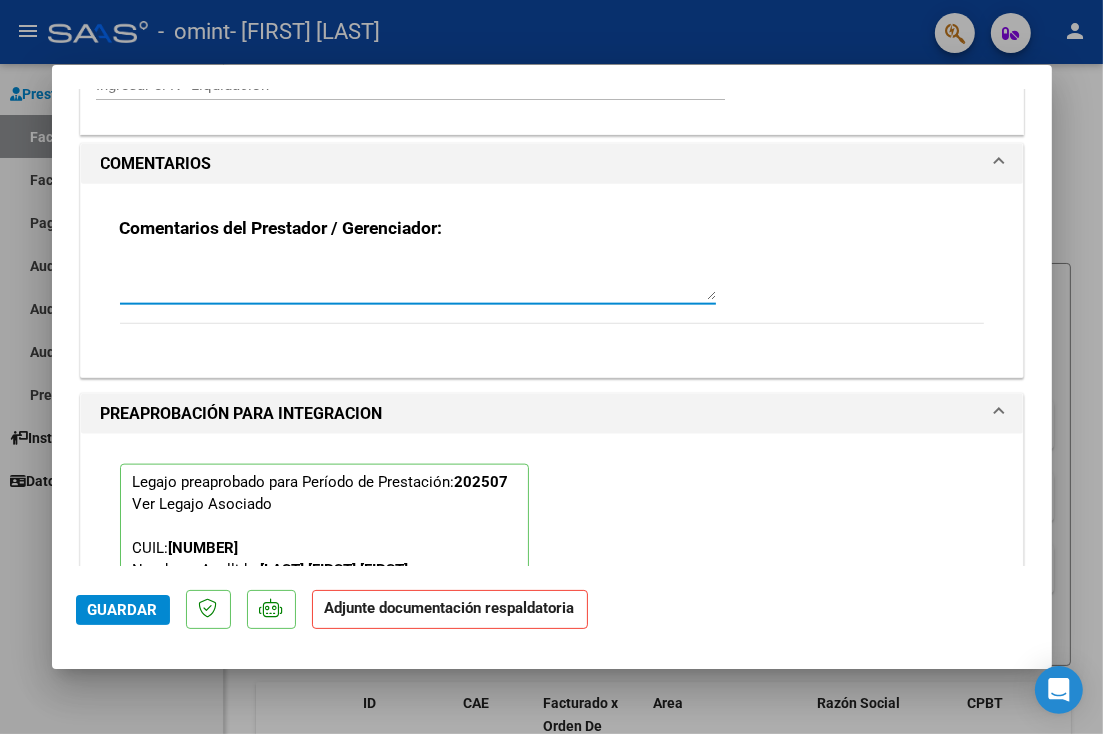 click at bounding box center (418, 280) 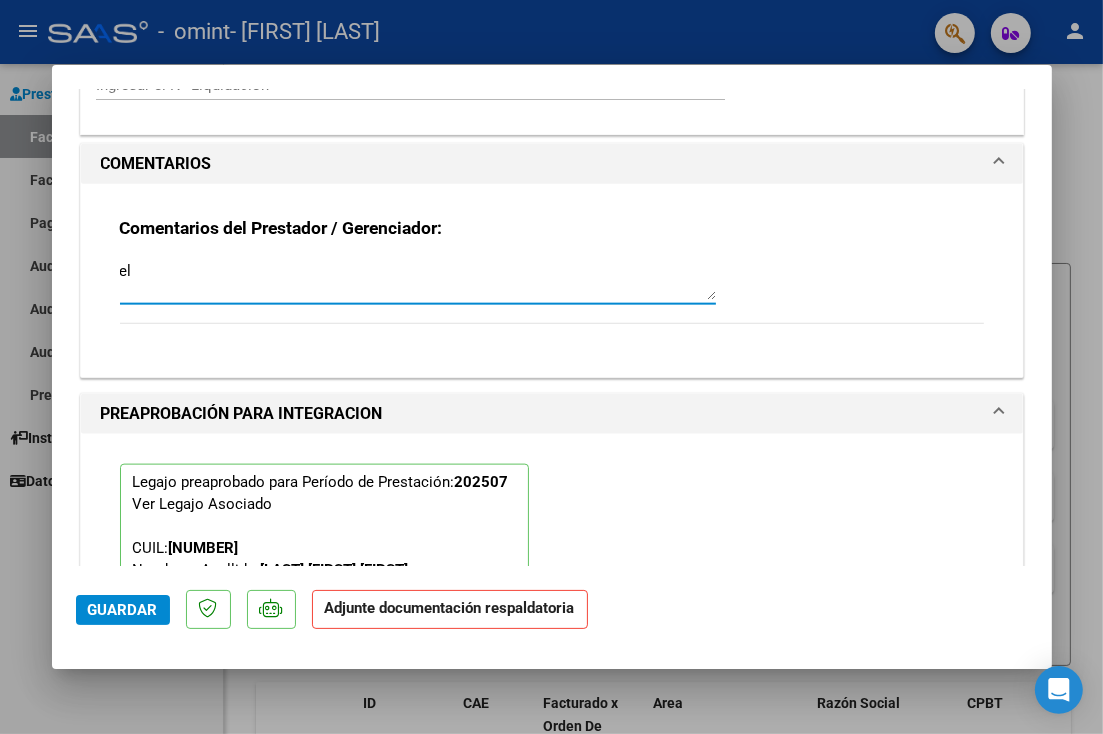 type on "e" 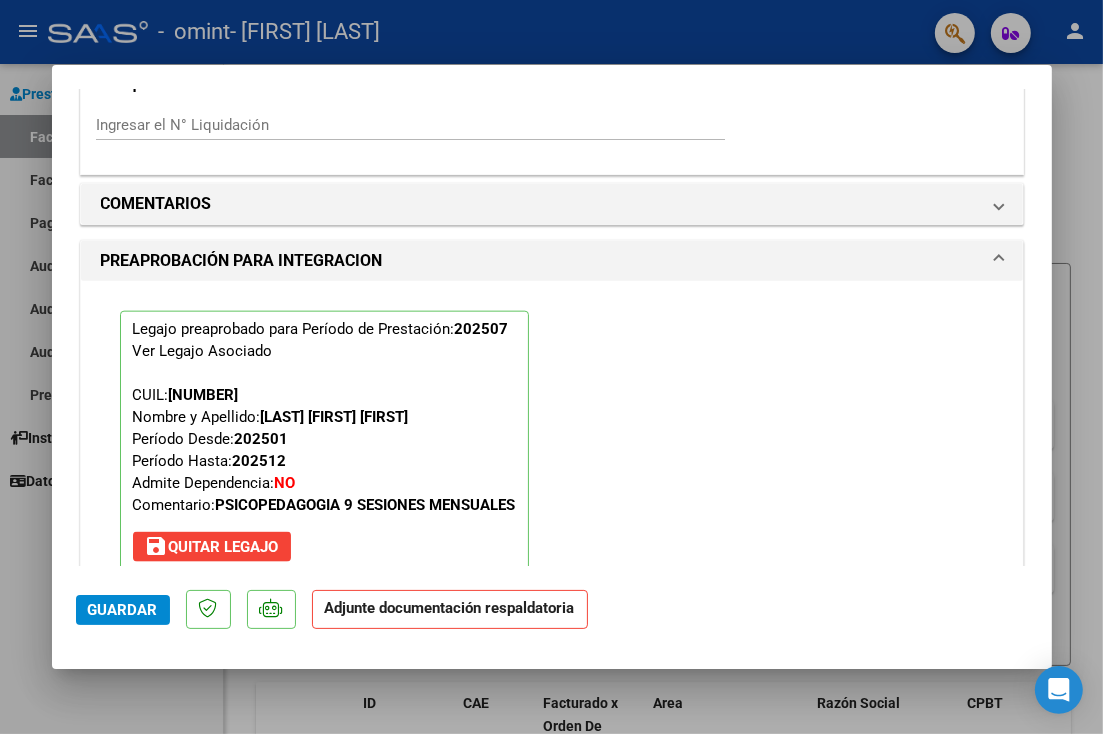 scroll, scrollTop: 1580, scrollLeft: 0, axis: vertical 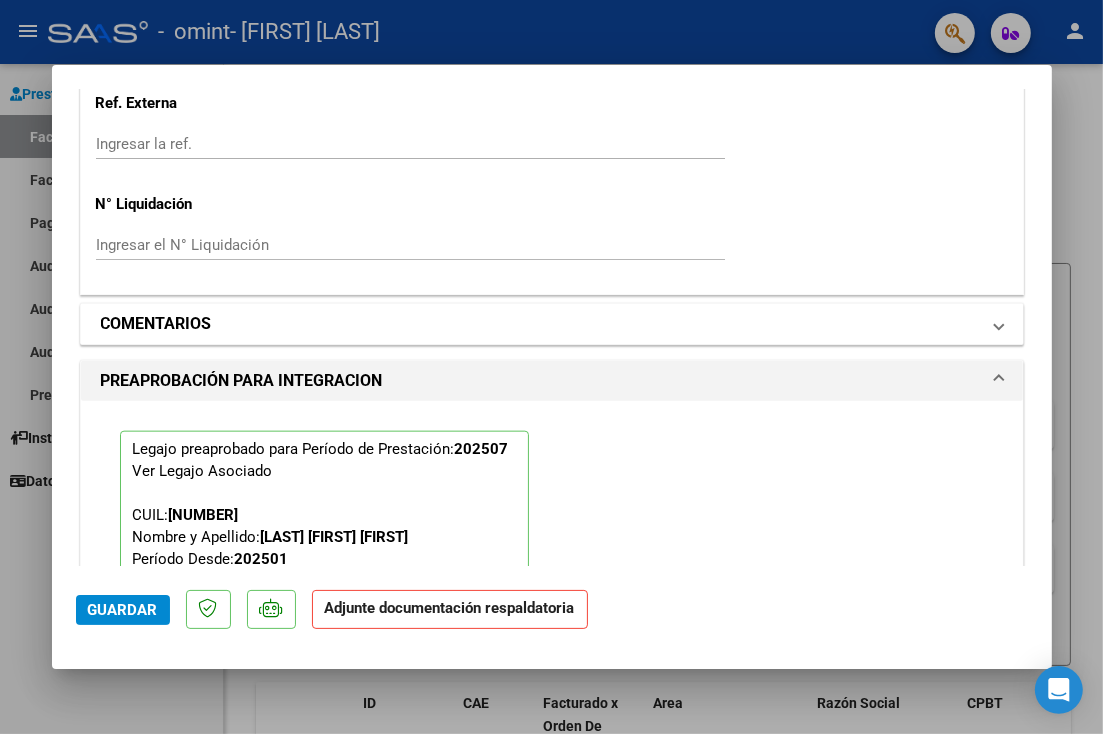 click at bounding box center [999, 324] 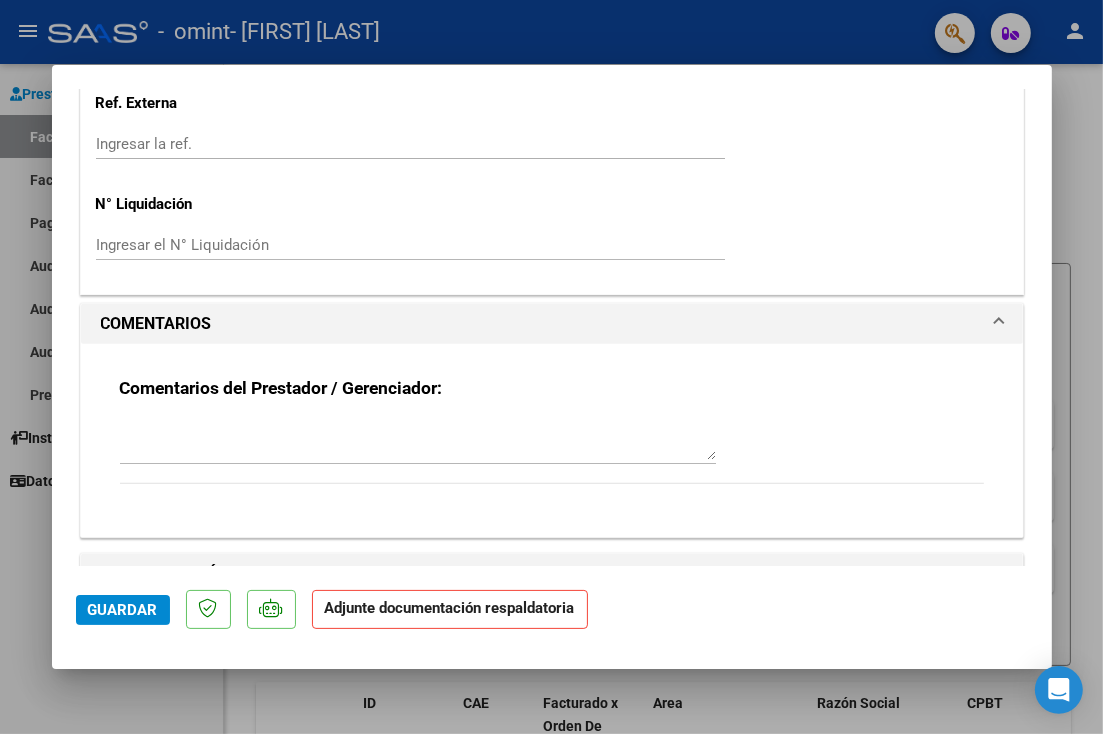 click at bounding box center (418, 440) 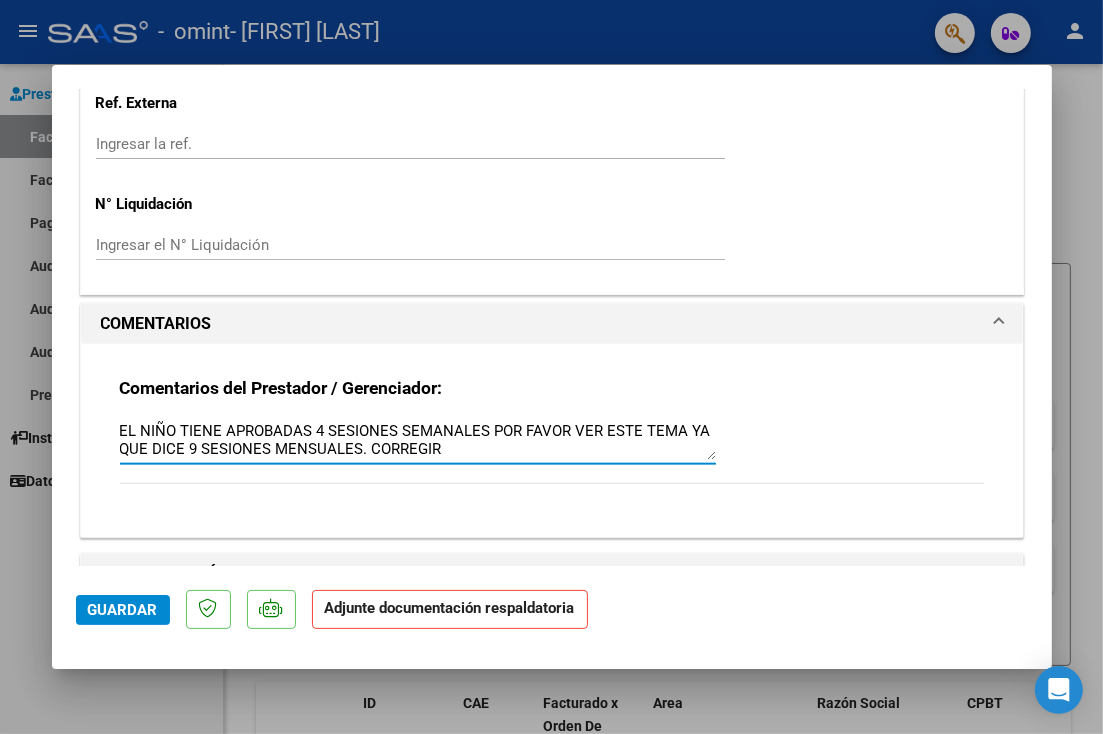 type on "EL NIÑO TIENE APROBADAS 4 SESIONES SEMANALES POR FAVOR VER ESTE TEMA YA QUE DICE 9 SESIONES MENSUALES. CORREGIR" 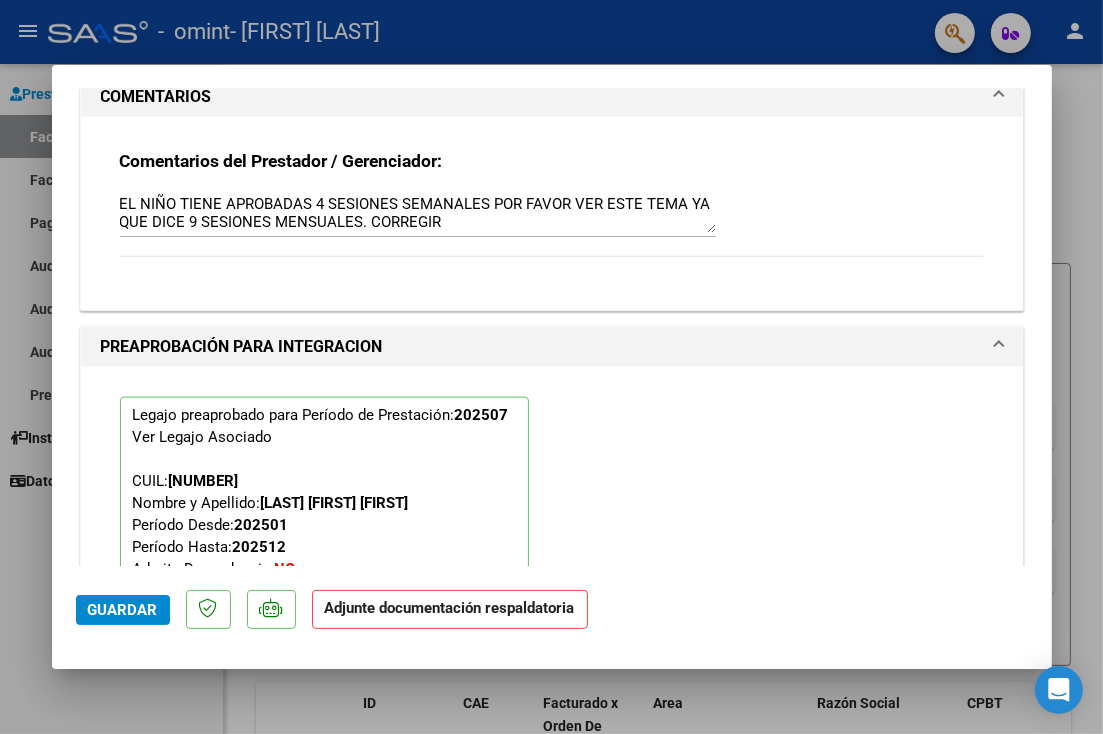 scroll, scrollTop: 1940, scrollLeft: 0, axis: vertical 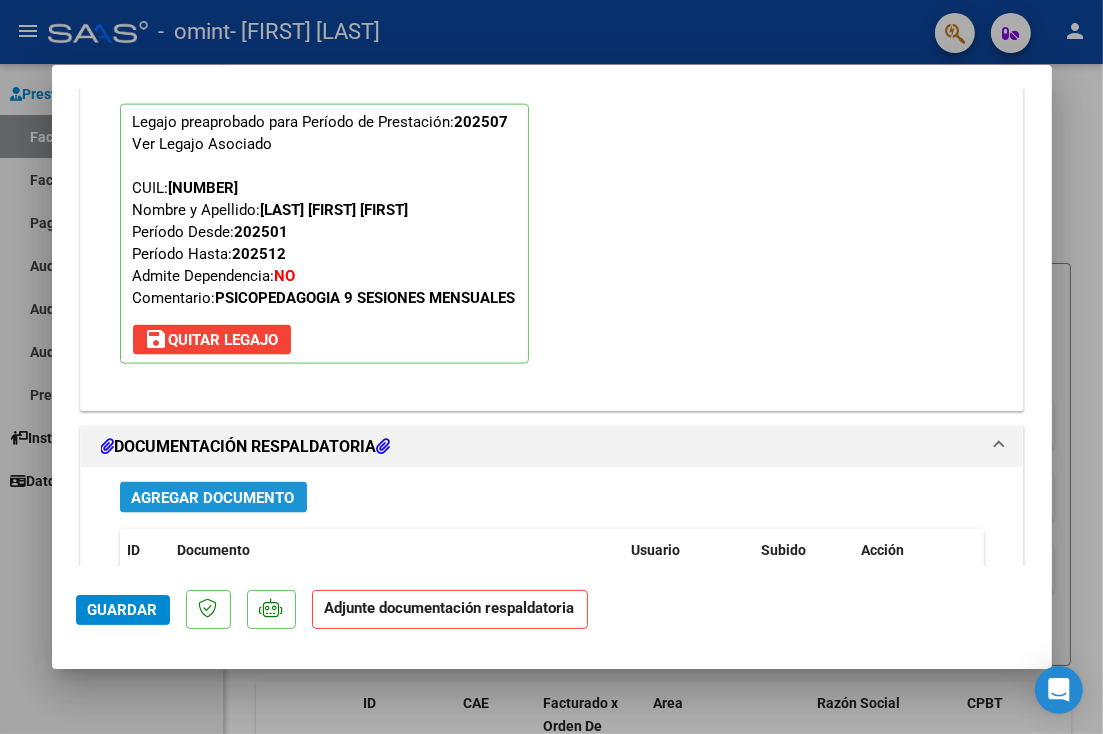 click on "Agregar Documento" at bounding box center [213, 498] 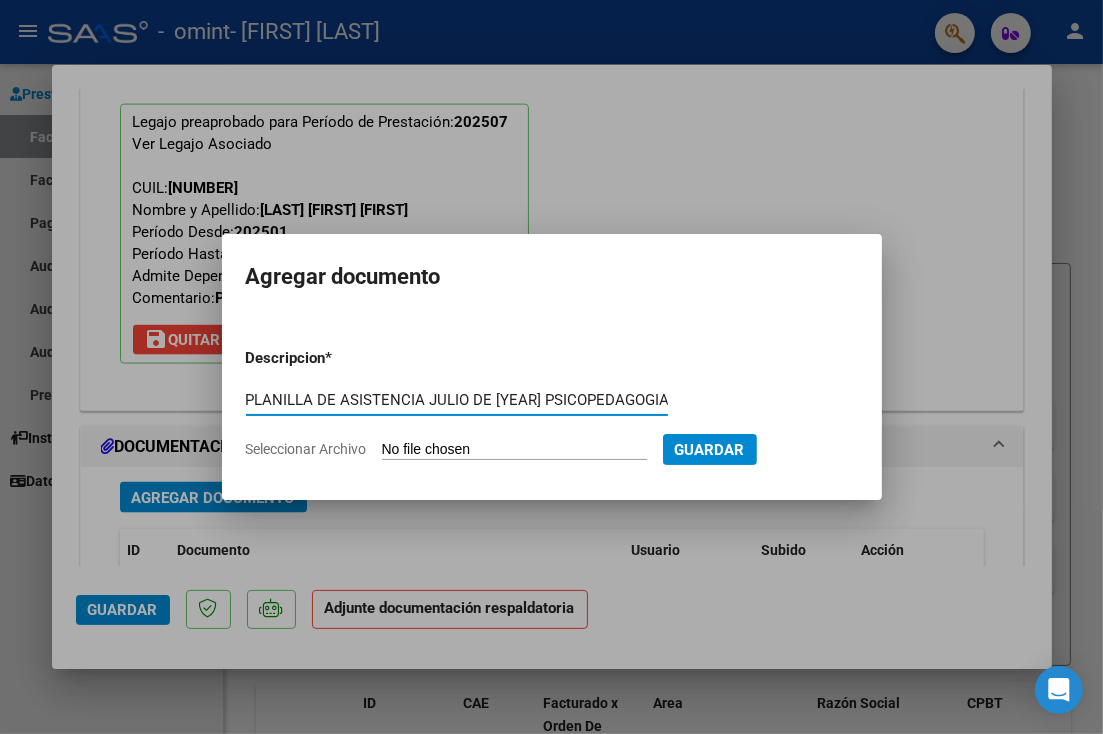 type on "PLANILLA DE ASISTENCIA JULIO DE [YEAR] PSICOPEDAGOGIA" 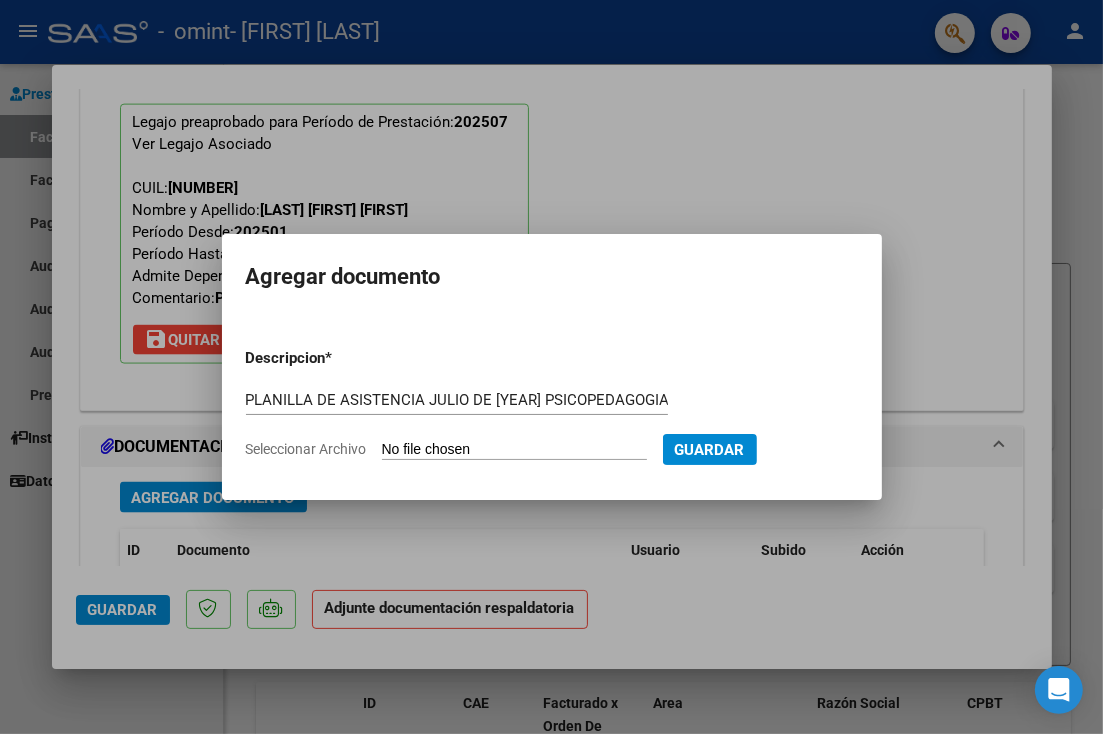 click at bounding box center [551, 367] 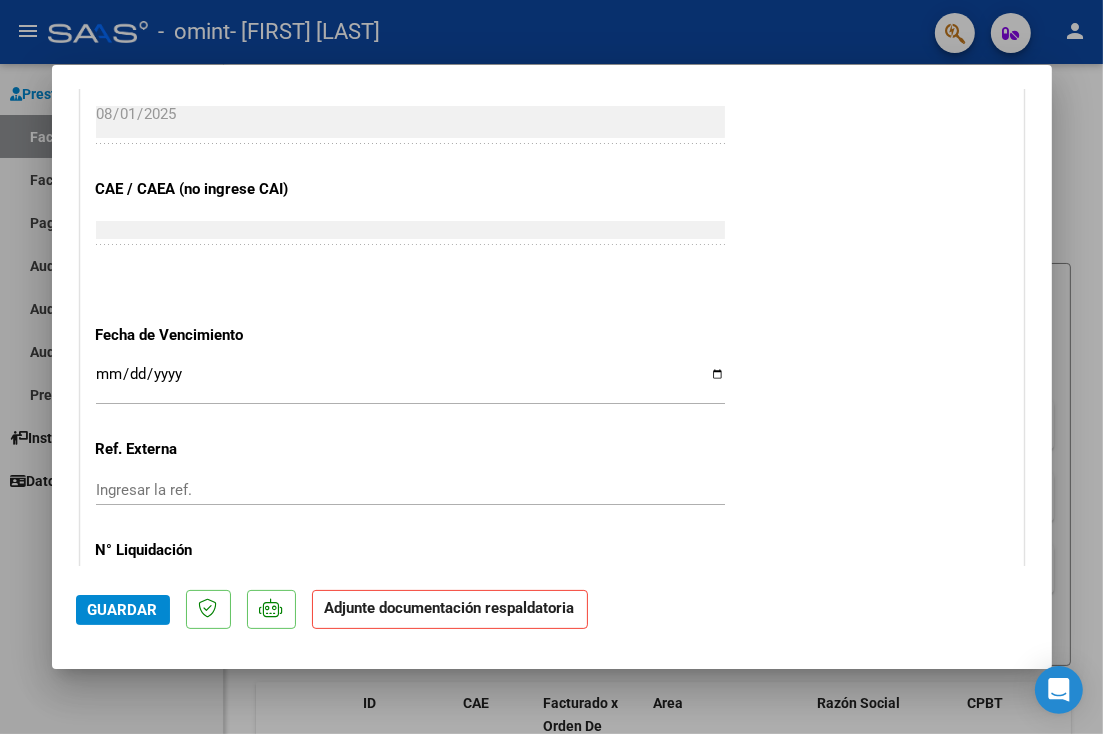 scroll, scrollTop: 1207, scrollLeft: 0, axis: vertical 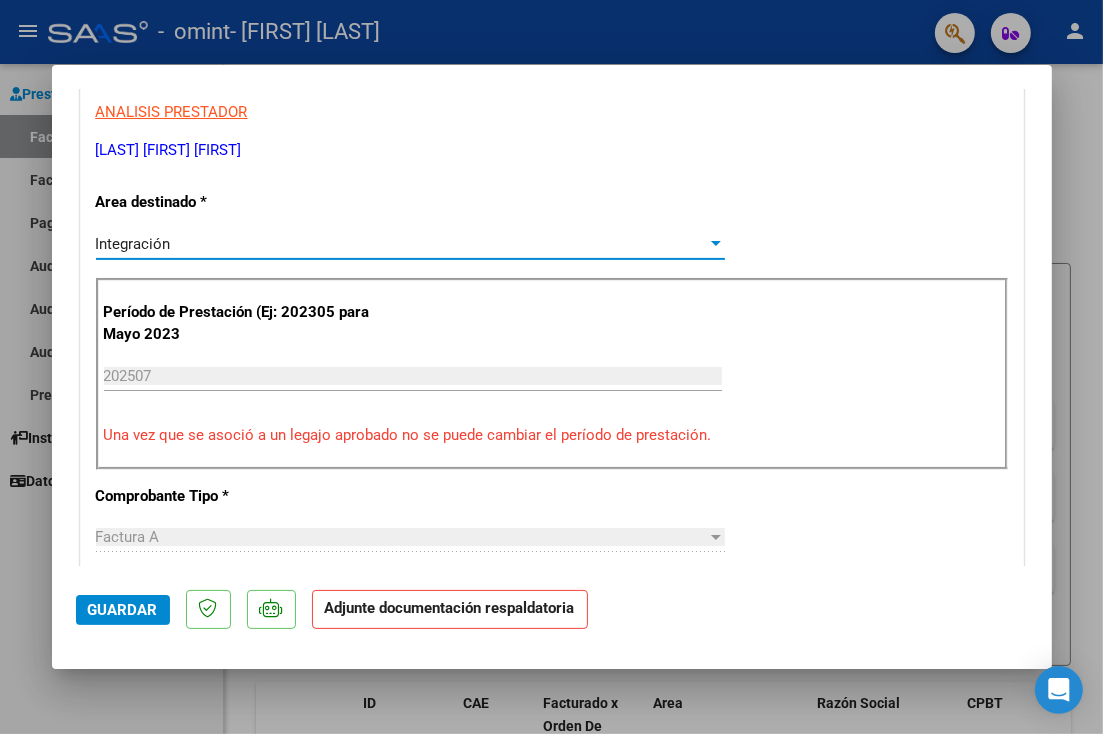 click at bounding box center [716, 244] 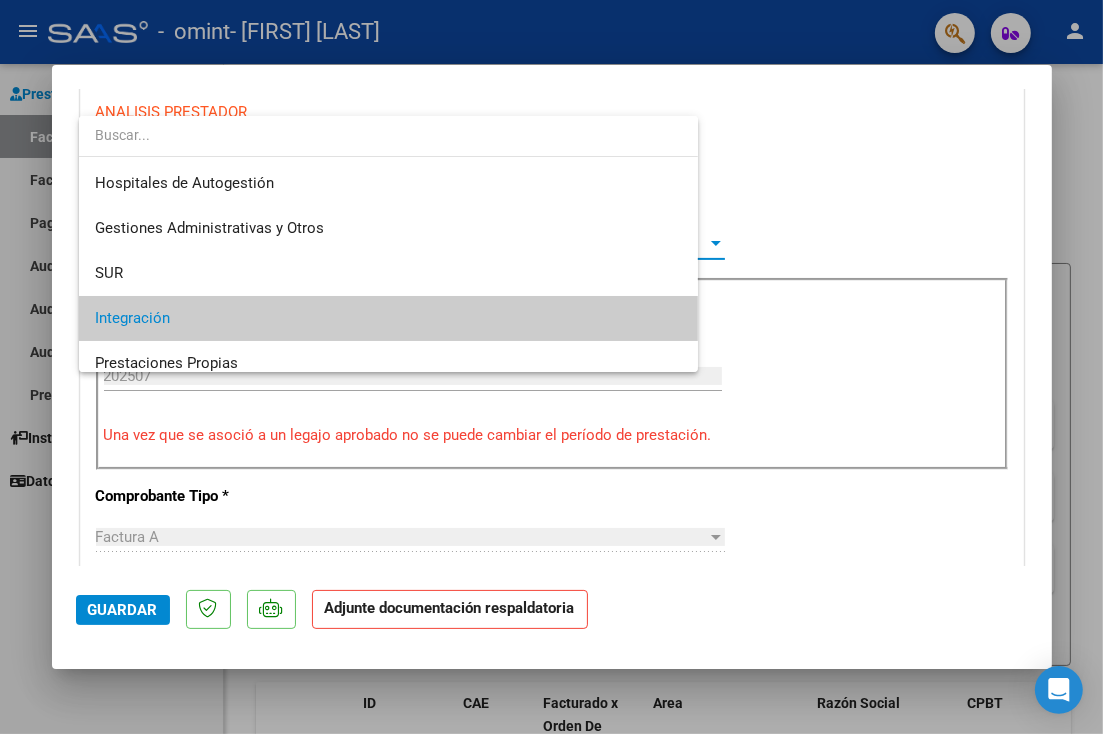scroll, scrollTop: 74, scrollLeft: 0, axis: vertical 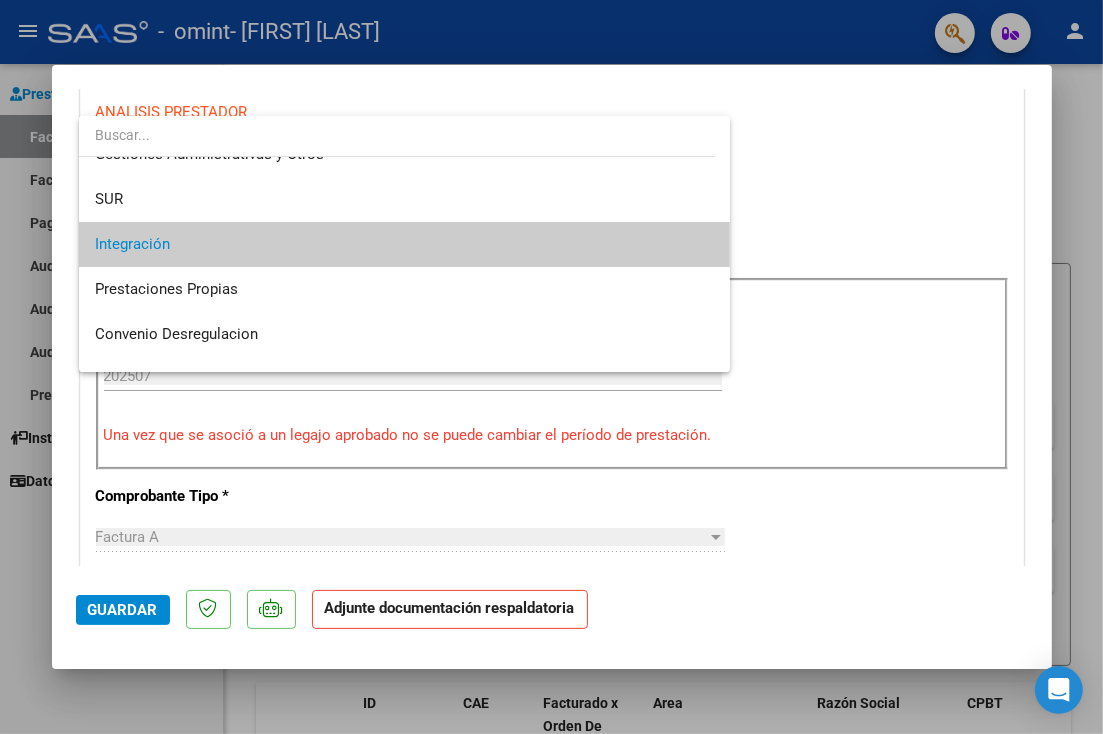click at bounding box center (551, 367) 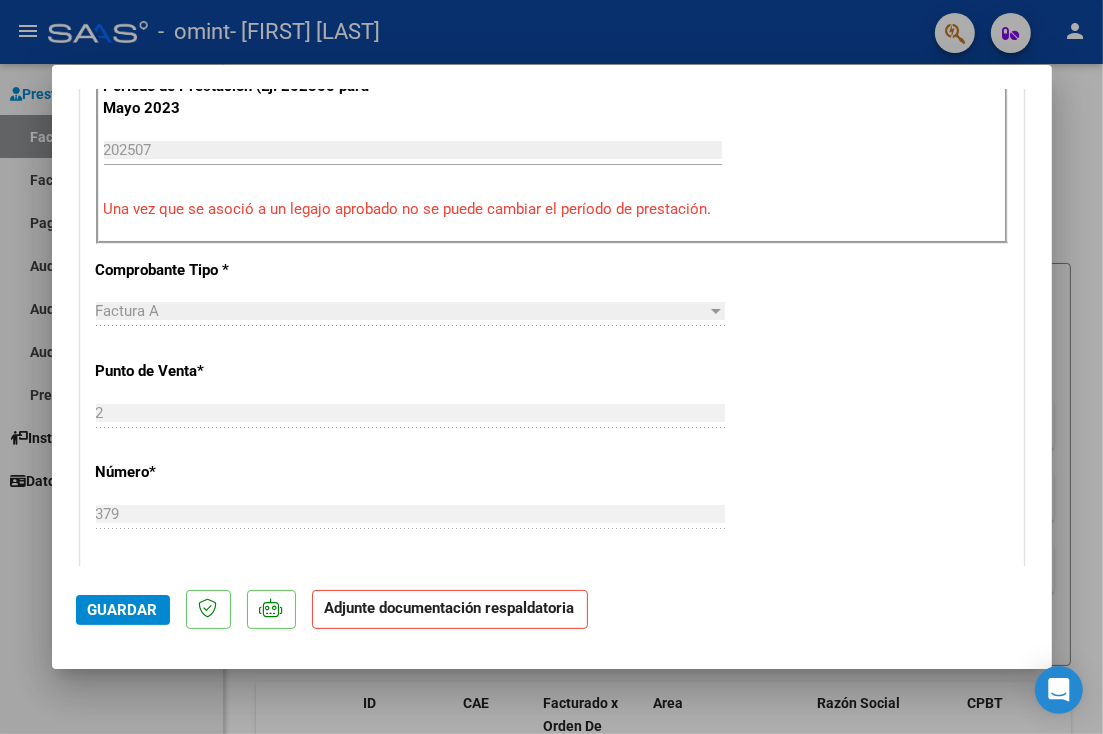 scroll, scrollTop: 688, scrollLeft: 0, axis: vertical 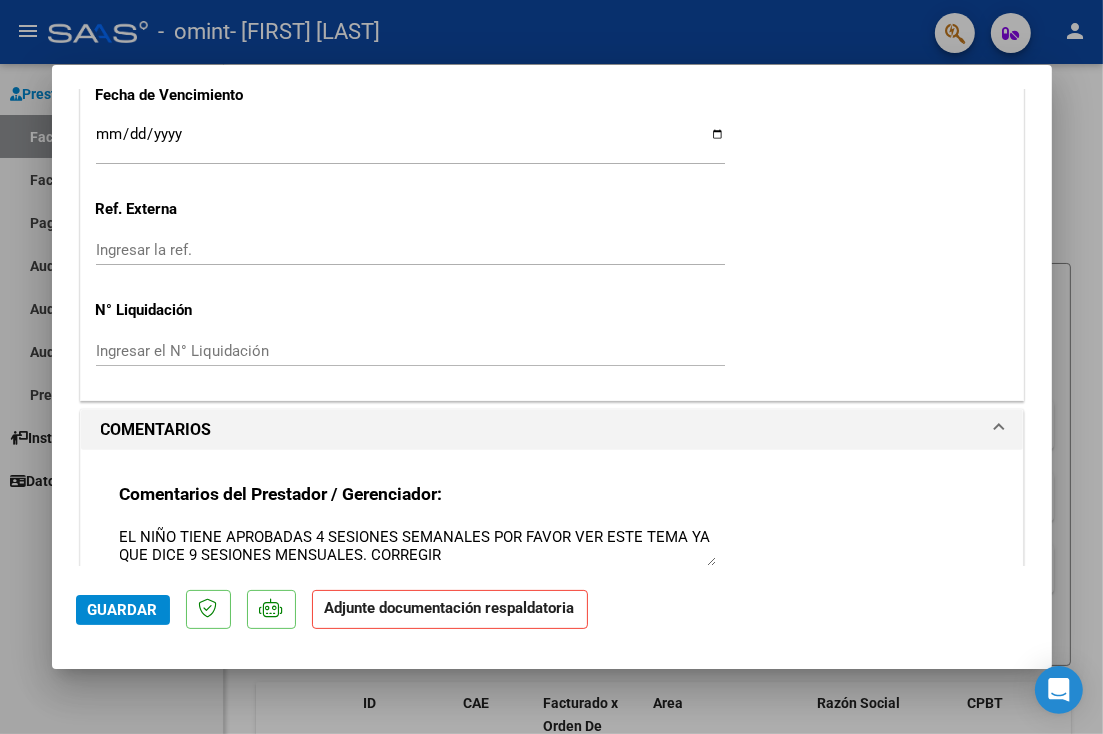 click on "Ingresar la ref." at bounding box center [410, 250] 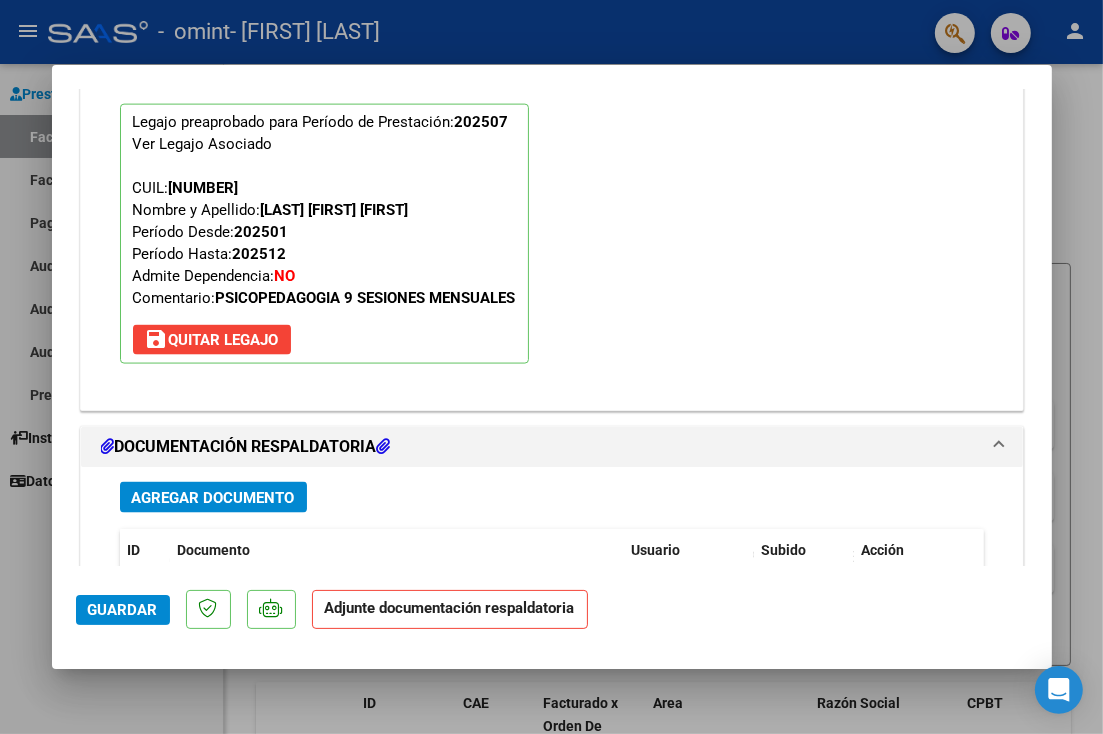 scroll, scrollTop: 2154, scrollLeft: 0, axis: vertical 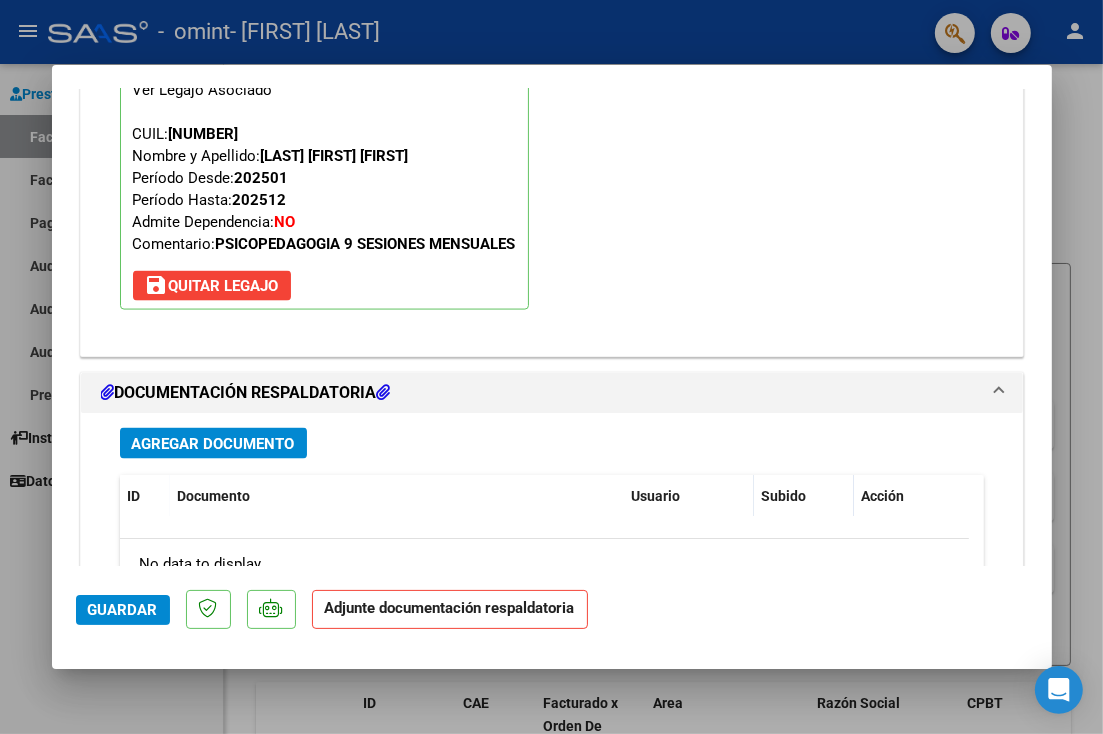 click on "Agregar Documento" at bounding box center [213, 444] 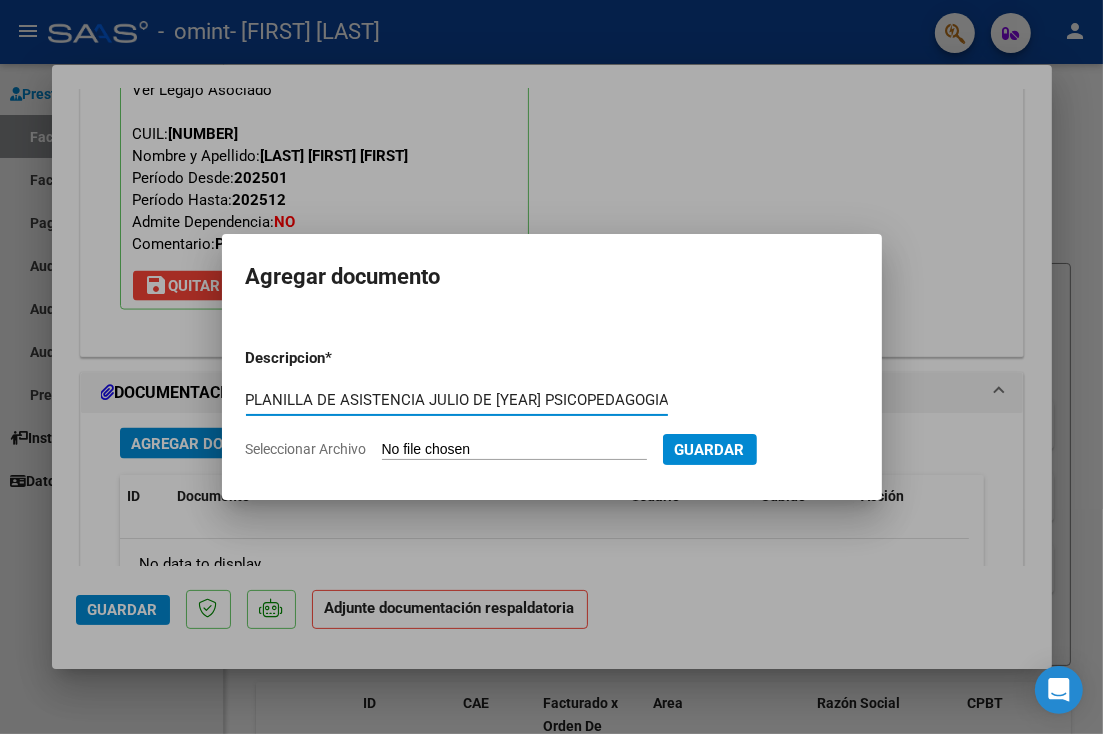 type on "PLANILLA DE ASISTENCIA JULIO DE [YEAR] PSICOPEDAGOGIA JUIO DE [YEAR]" 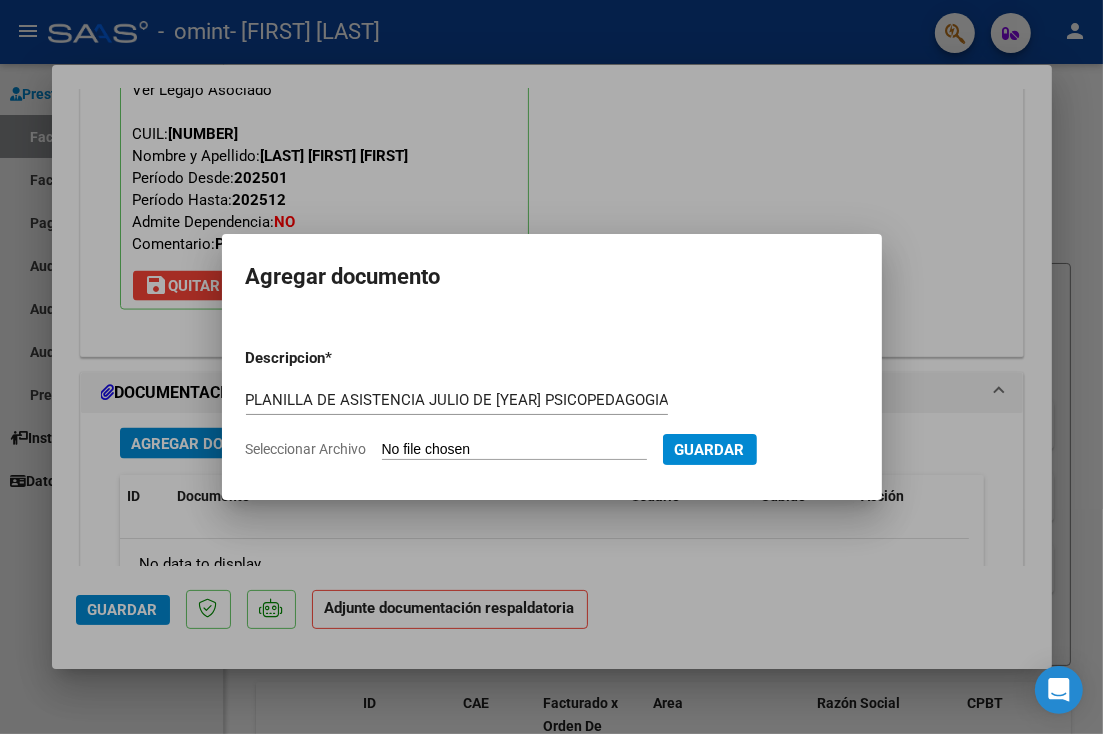 click on "Descripcion * PLANILLA ASISTENCIA PSICOPEDAGOGIA JUIO DE [YEAR] Escriba aquí una descripcion Seleccionar Archivo Guardar" at bounding box center [552, 403] 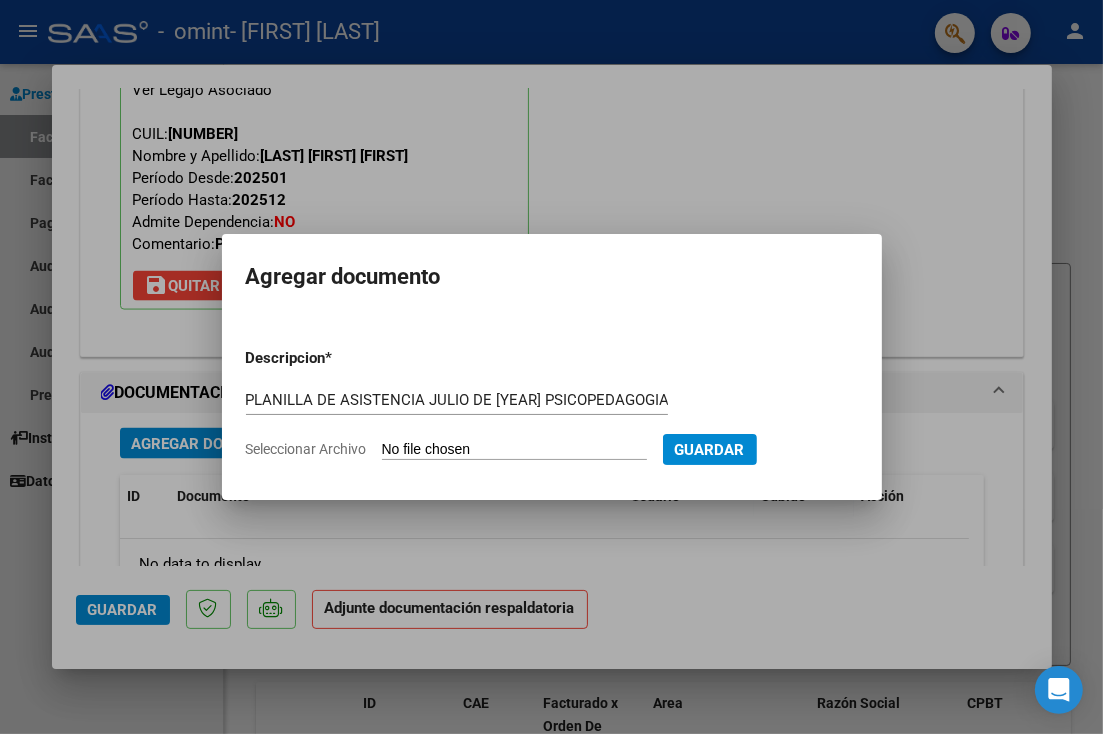 click on "Seleccionar Archivo" at bounding box center [514, 450] 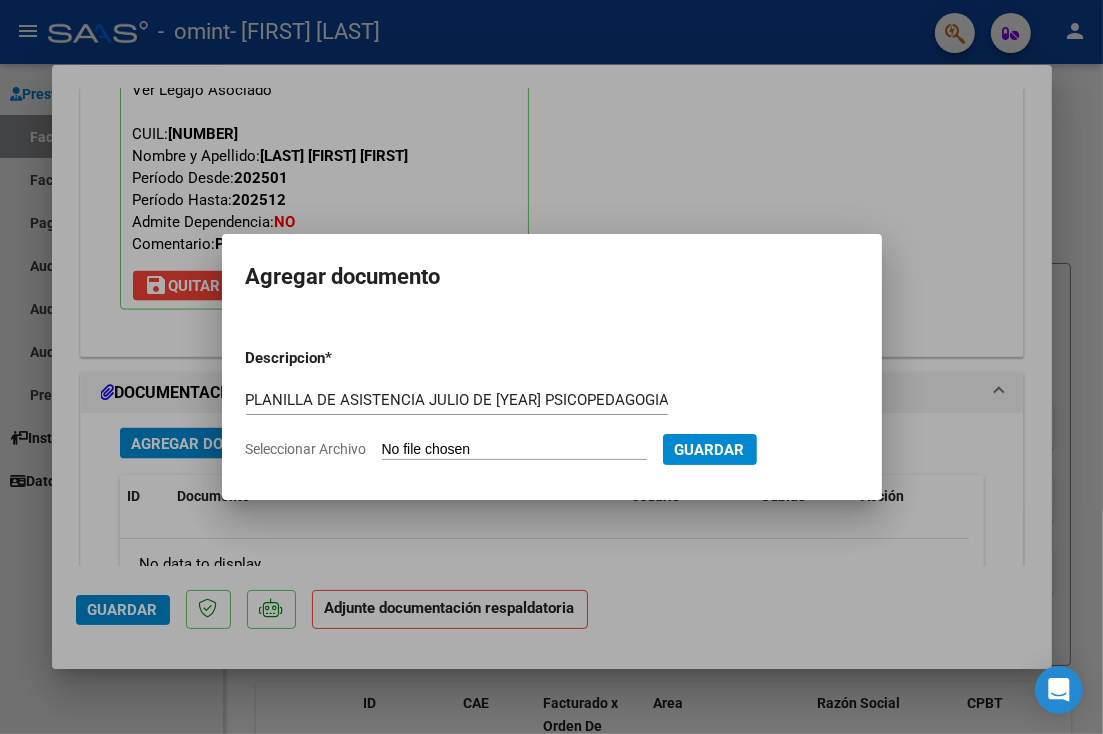click on "Seleccionar Archivo" 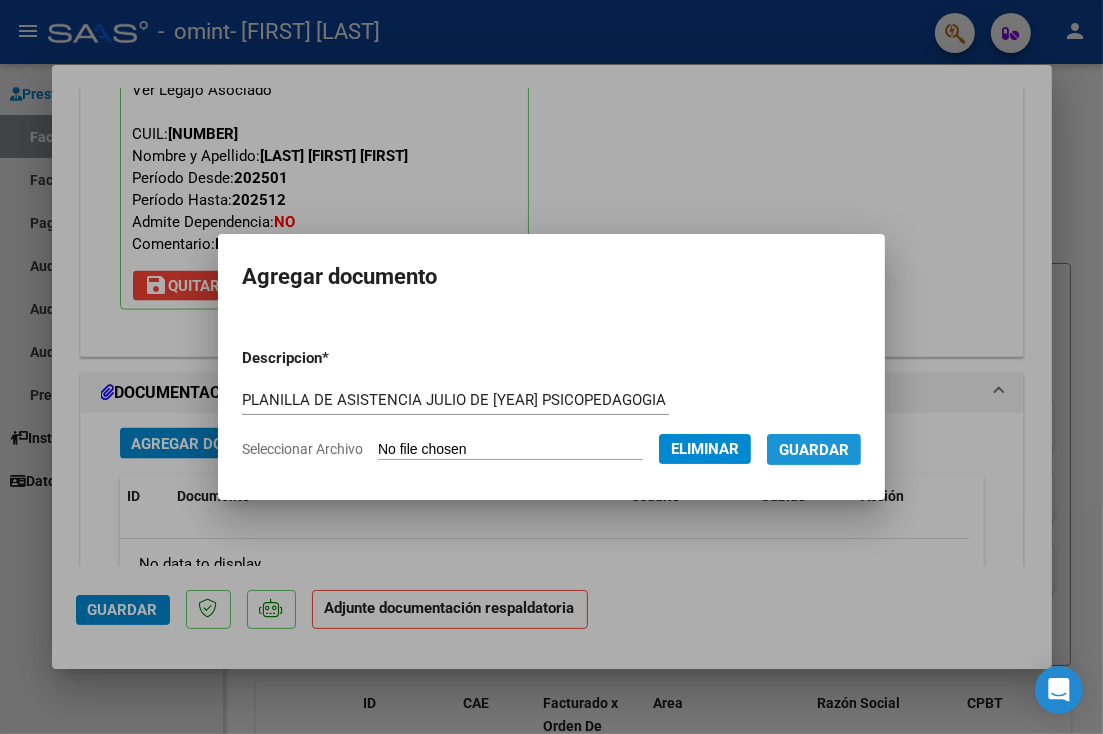 click on "Guardar" at bounding box center (814, 450) 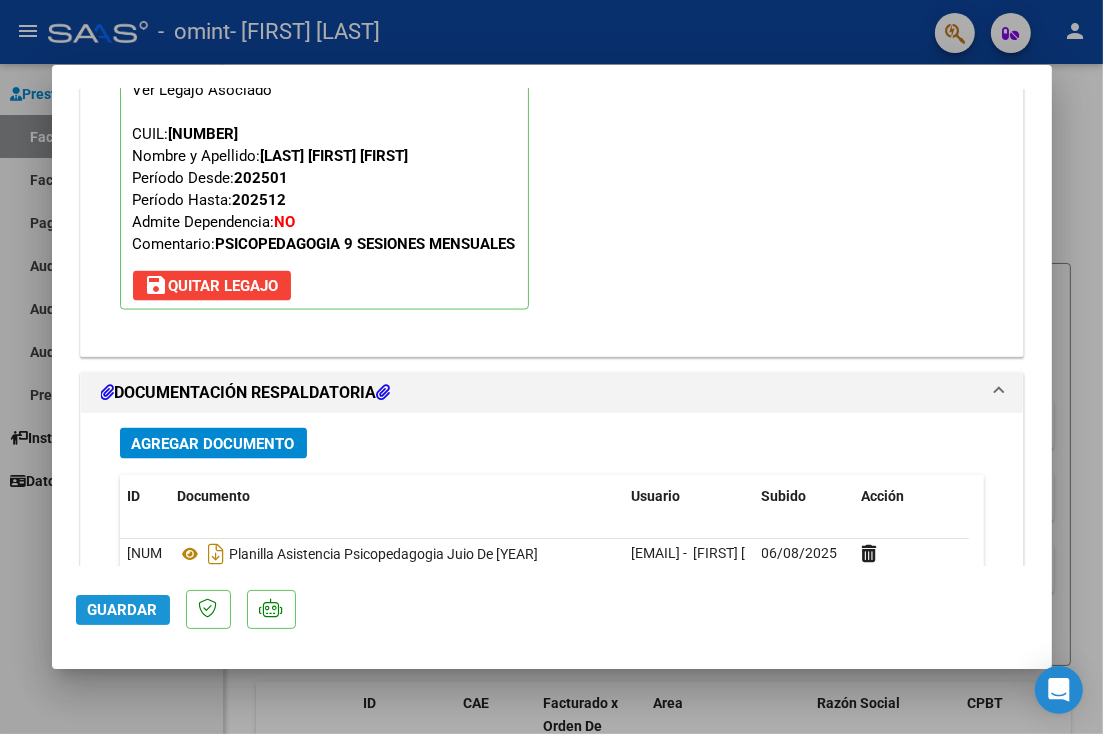 click on "Guardar" 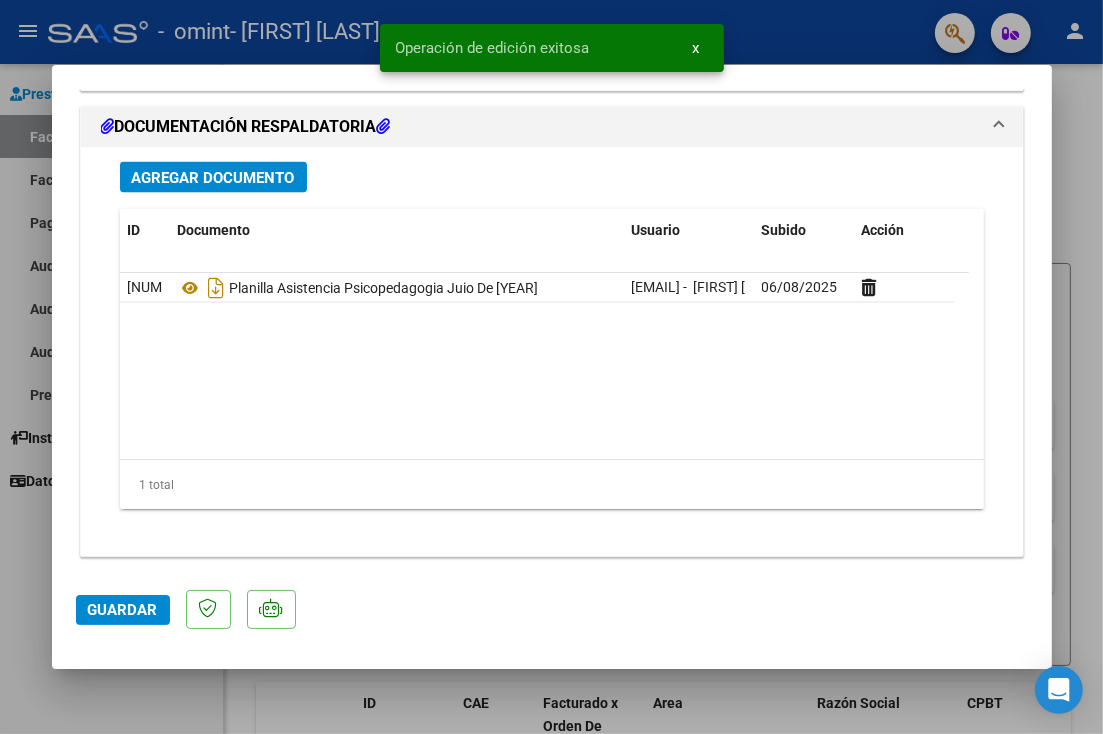 scroll, scrollTop: 2421, scrollLeft: 0, axis: vertical 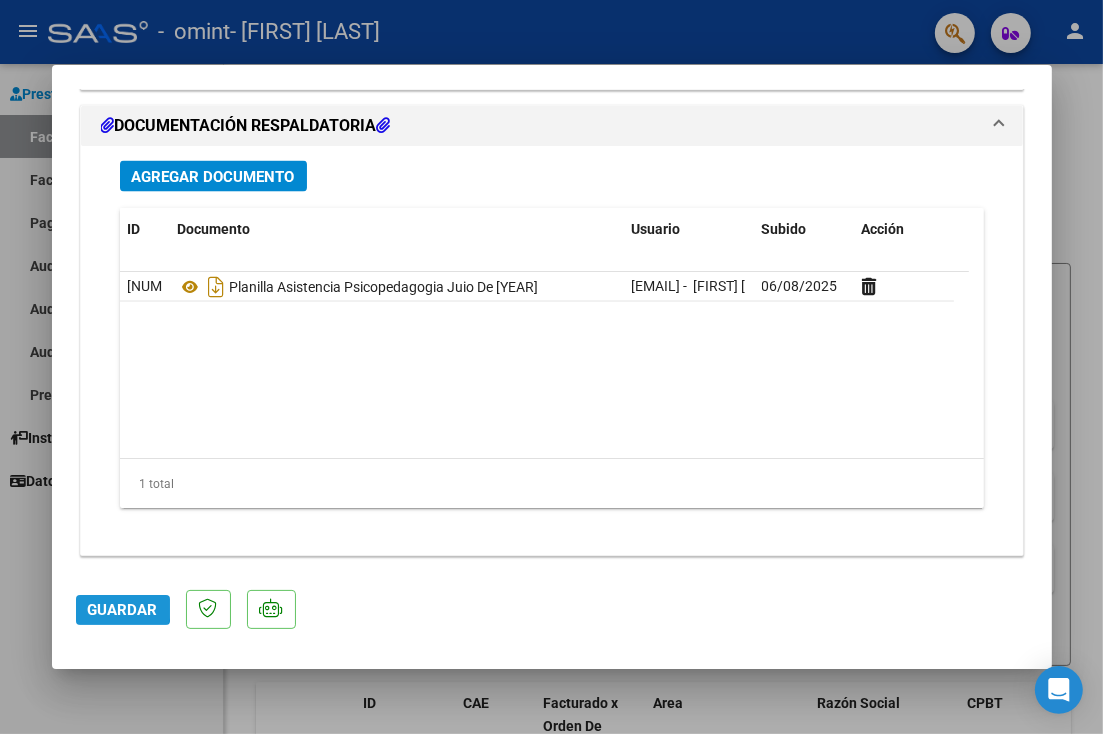 click on "Guardar" 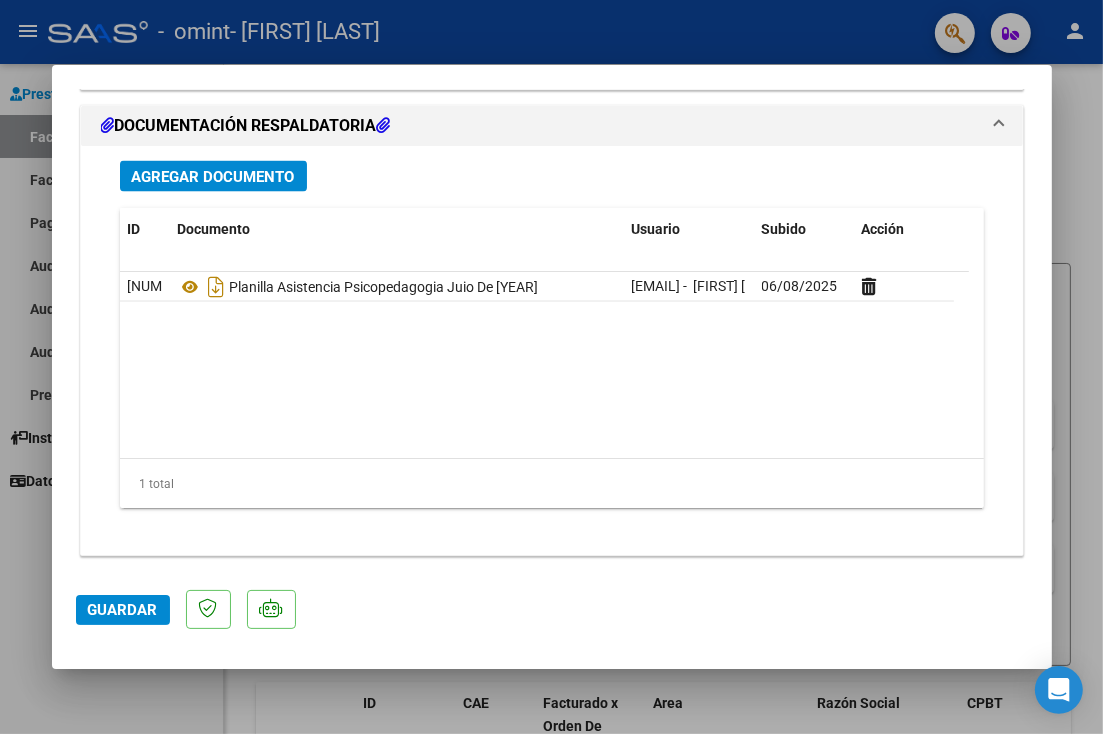 click at bounding box center [551, 367] 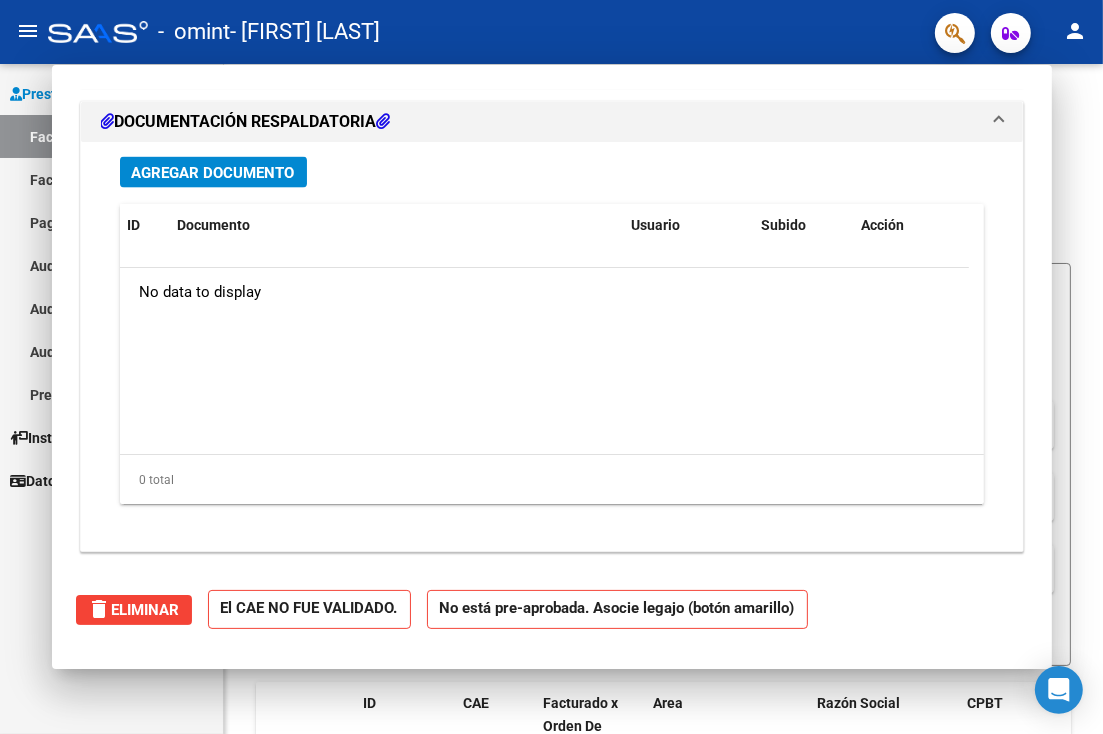 scroll, scrollTop: 0, scrollLeft: 0, axis: both 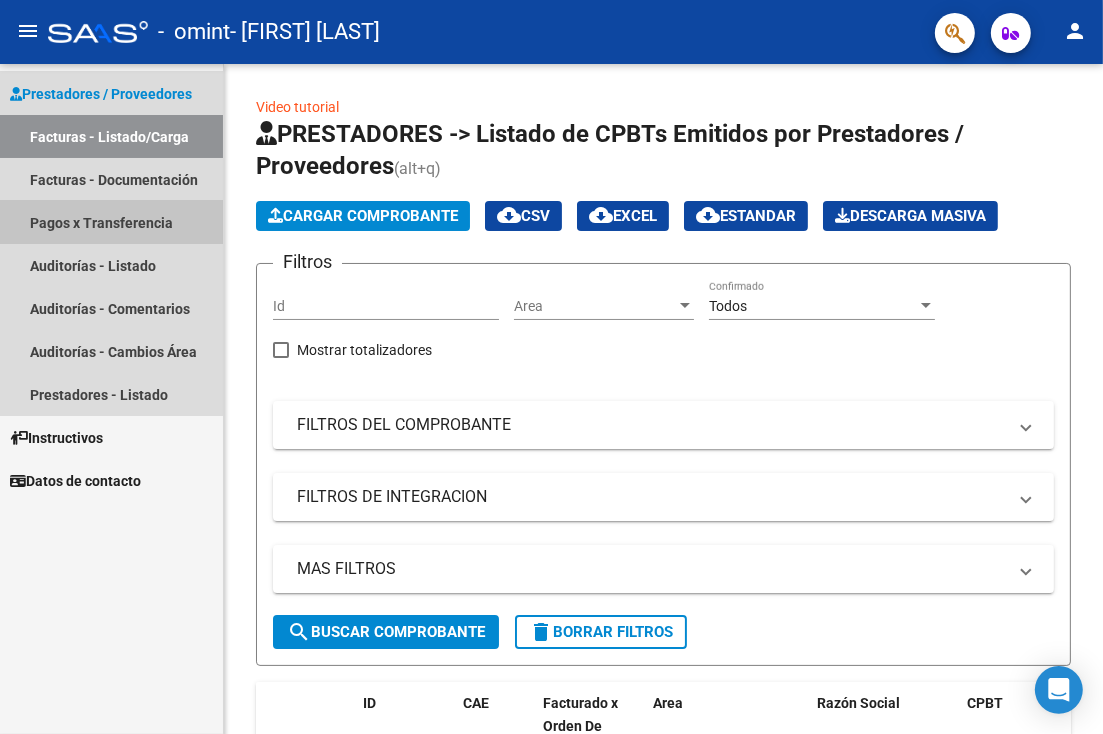 click on "Pagos x Transferencia" at bounding box center (111, 222) 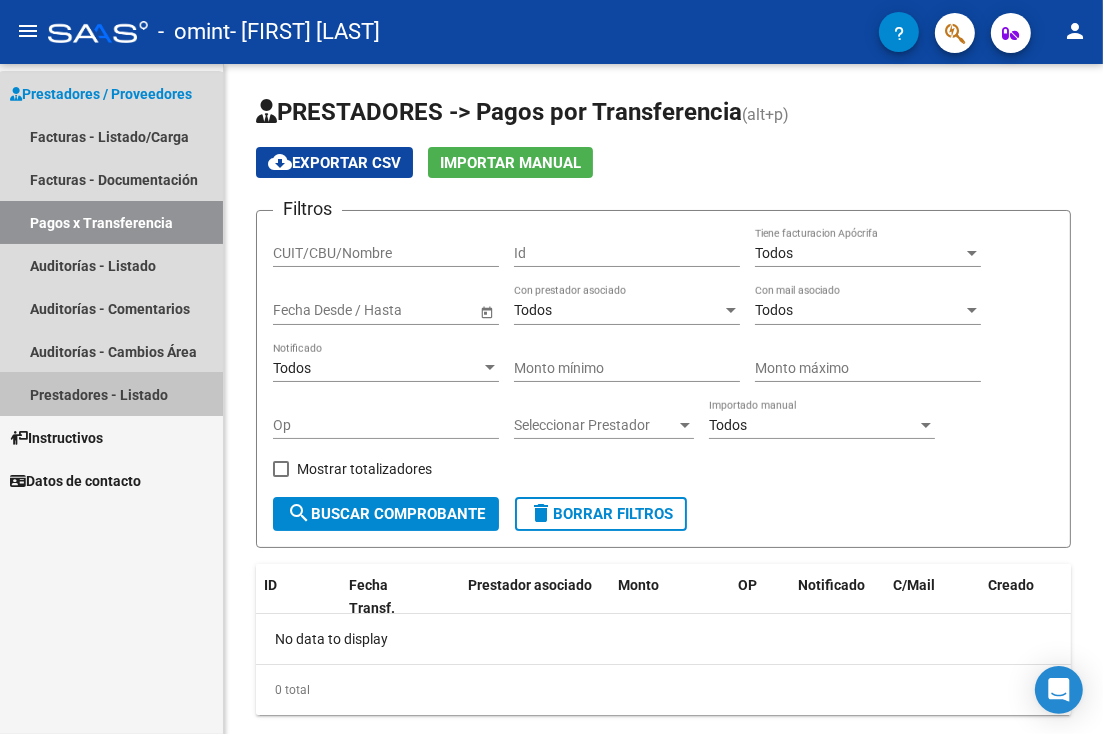 click on "Prestadores - Listado" at bounding box center (111, 394) 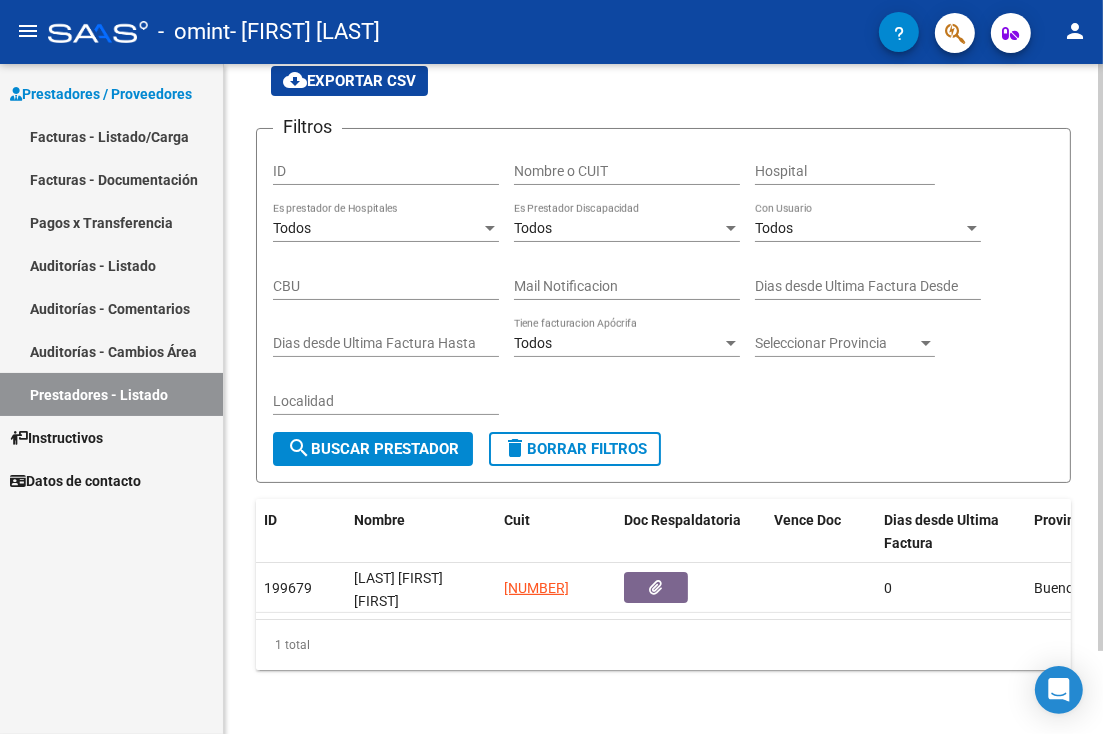 click 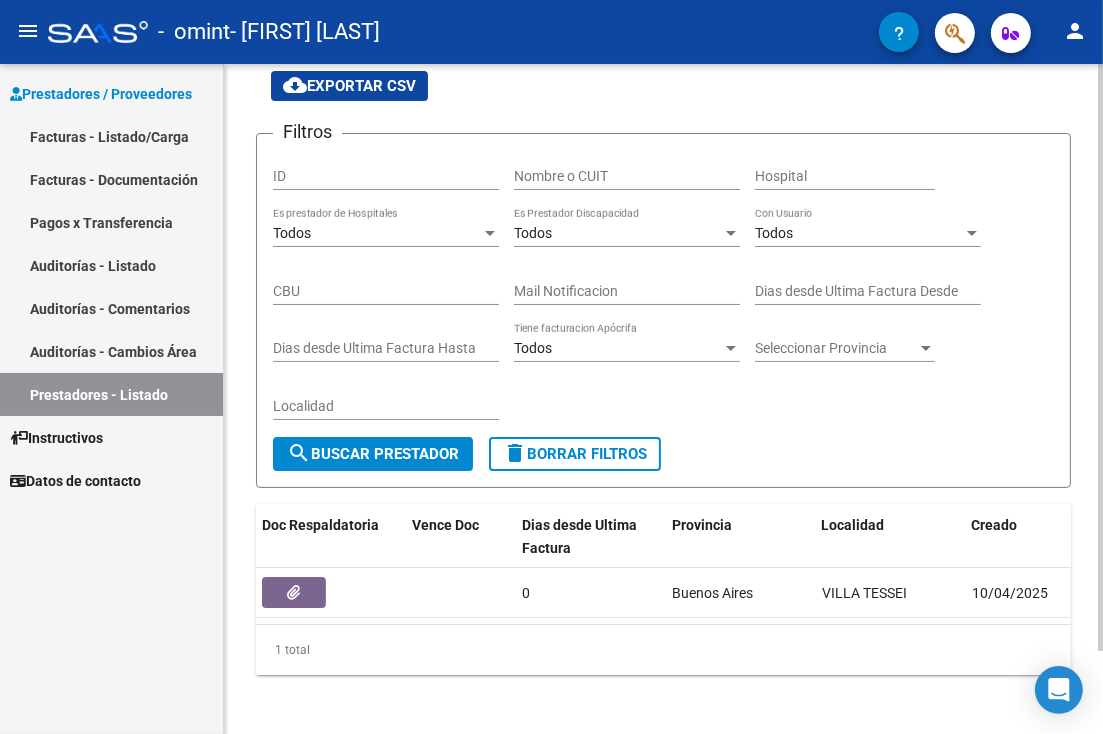 scroll, scrollTop: 0, scrollLeft: 364, axis: horizontal 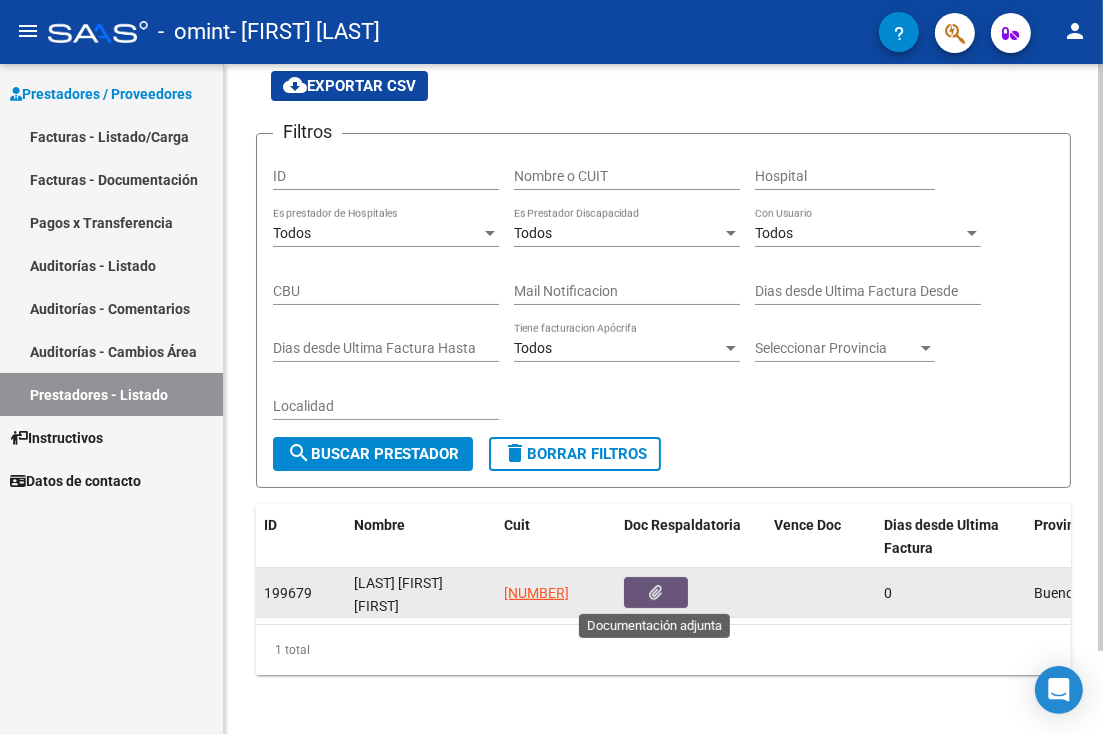 click 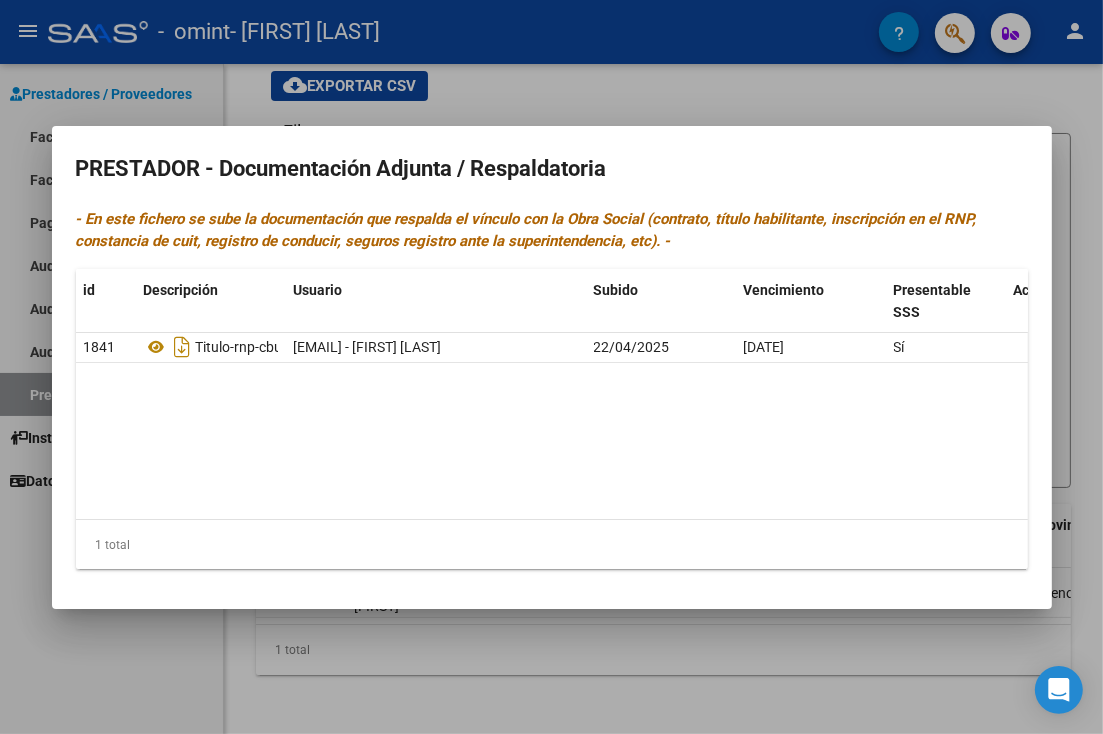 click at bounding box center (551, 367) 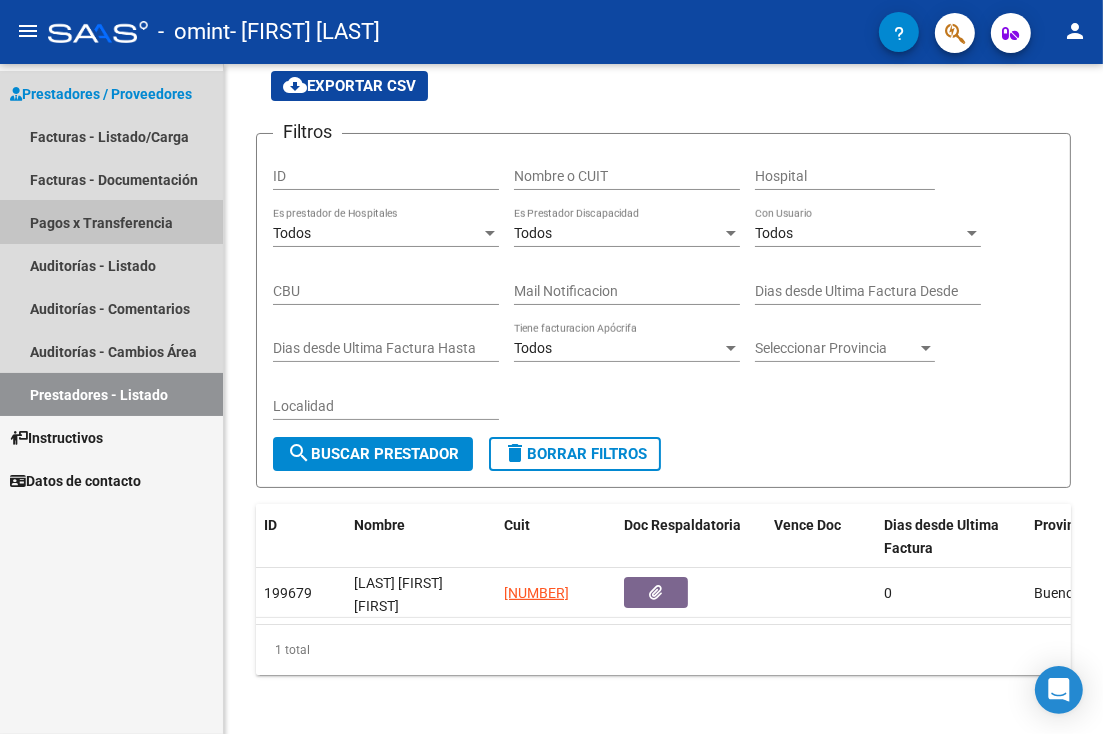 click on "Pagos x Transferencia" at bounding box center [111, 222] 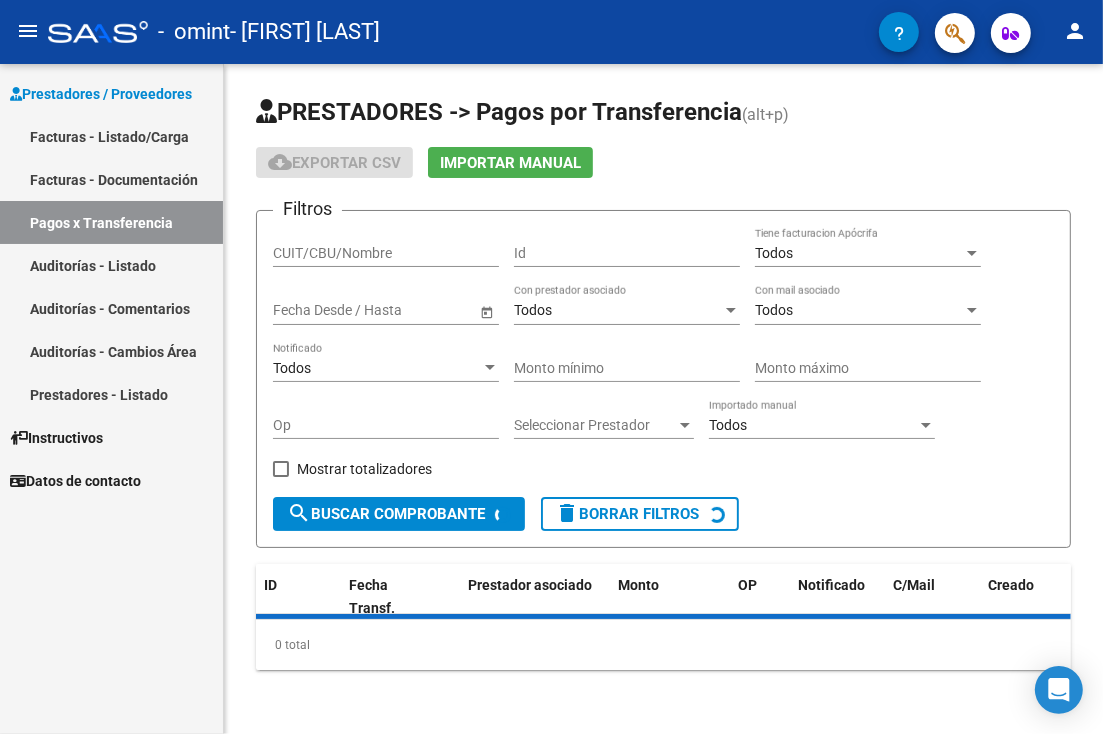 scroll, scrollTop: 0, scrollLeft: 0, axis: both 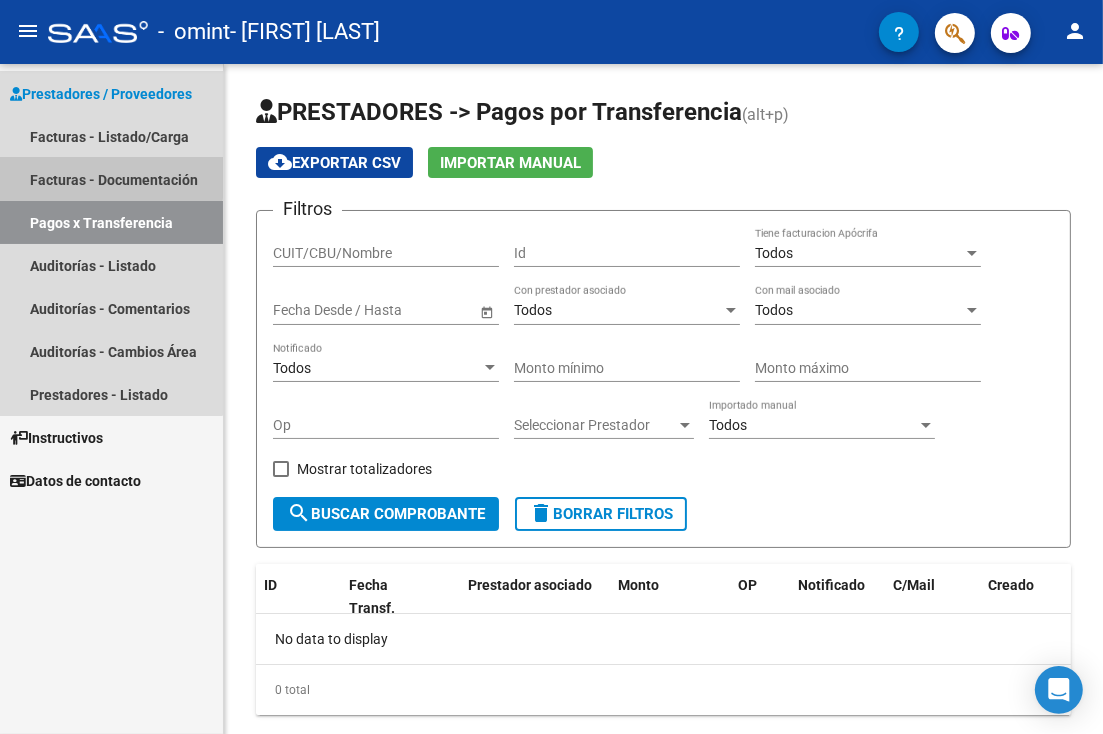 click on "Facturas - Documentación" at bounding box center (111, 179) 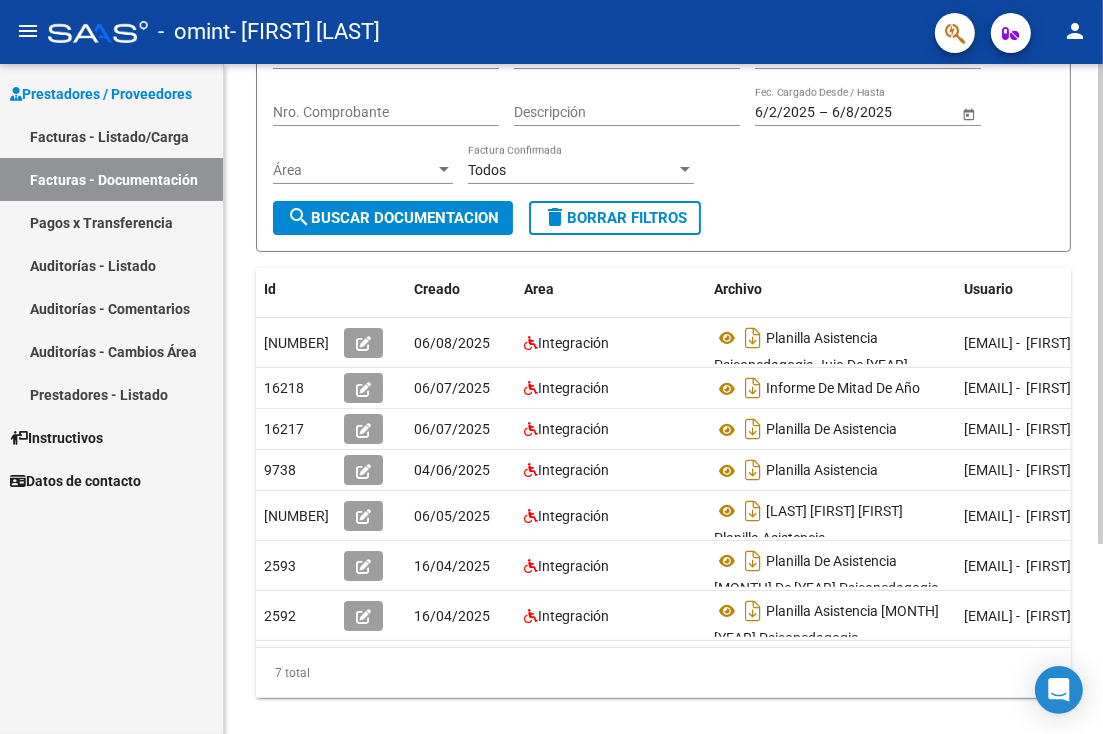scroll, scrollTop: 199, scrollLeft: 0, axis: vertical 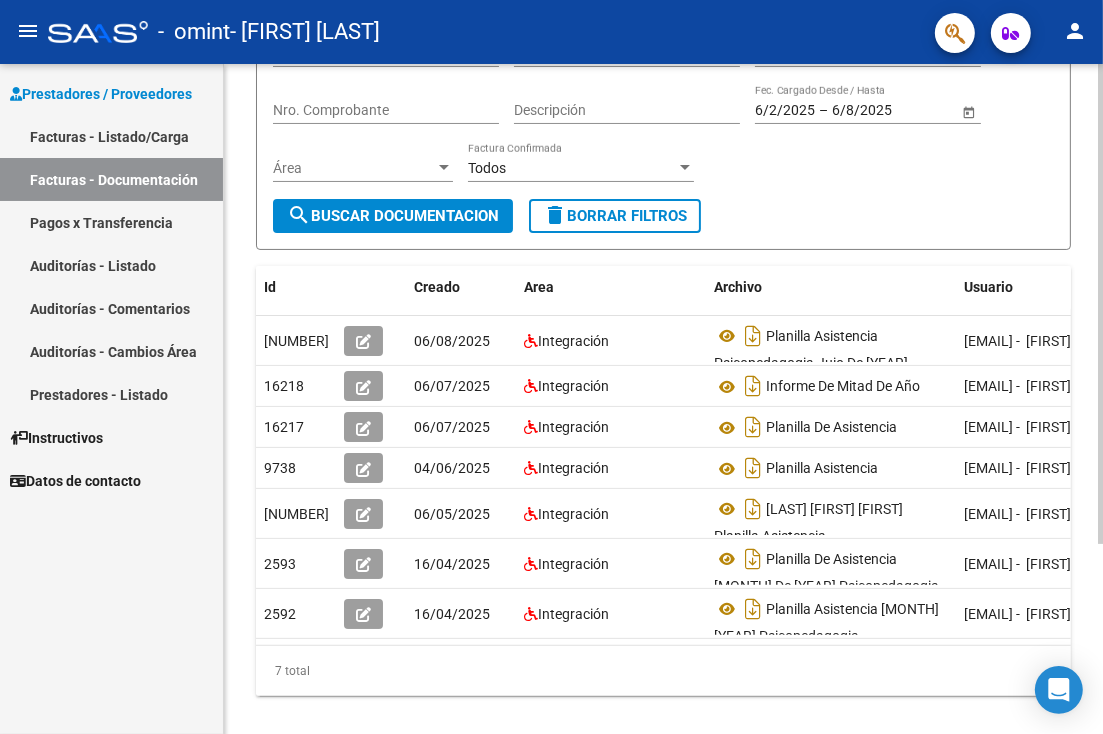 click on "menu -  omint  - [FIRST] [LAST] person   Prestadores / Proveedores Facturas - Listado/Carga Facturas - Documentación Pagos x Transferencia Auditorías - Listado Auditorías - Comentarios Auditorías - Cambios Área Prestadores - Listado   Instructivos   Datos de contacto  PRESTADORES -> Comprobantes - Documentación Respaldatoria cloud_download  Exportar CSV   Descarga Masiva
Filtros Id CUIT / Razón Social Pto. Venta Nro. Comprobante Descripción 6/2/2025 6/2/2025 – 6/8/2025 6/8/2025 Fec. Cargado Desde / Hasta Área Área Todos Factura Confirmada search   Buscar Documentacion   delete   Borrar Filtros   Id Creado Area Archivo Usuario Acción 20688
06/08/2025 Integración Planilla Asistencia Psicopedagogia Juio De [YEAR]   [EMAIL] -  [FIRST] [LAST]  16218
06/07/2025 Integración Informe De Mitad De Año   [EMAIL] -  [FIRST] [LAST]  16217
06/07/2025 Integración Planilla De Asistencia 9738
04/06/2025 5196" at bounding box center (551, 367) 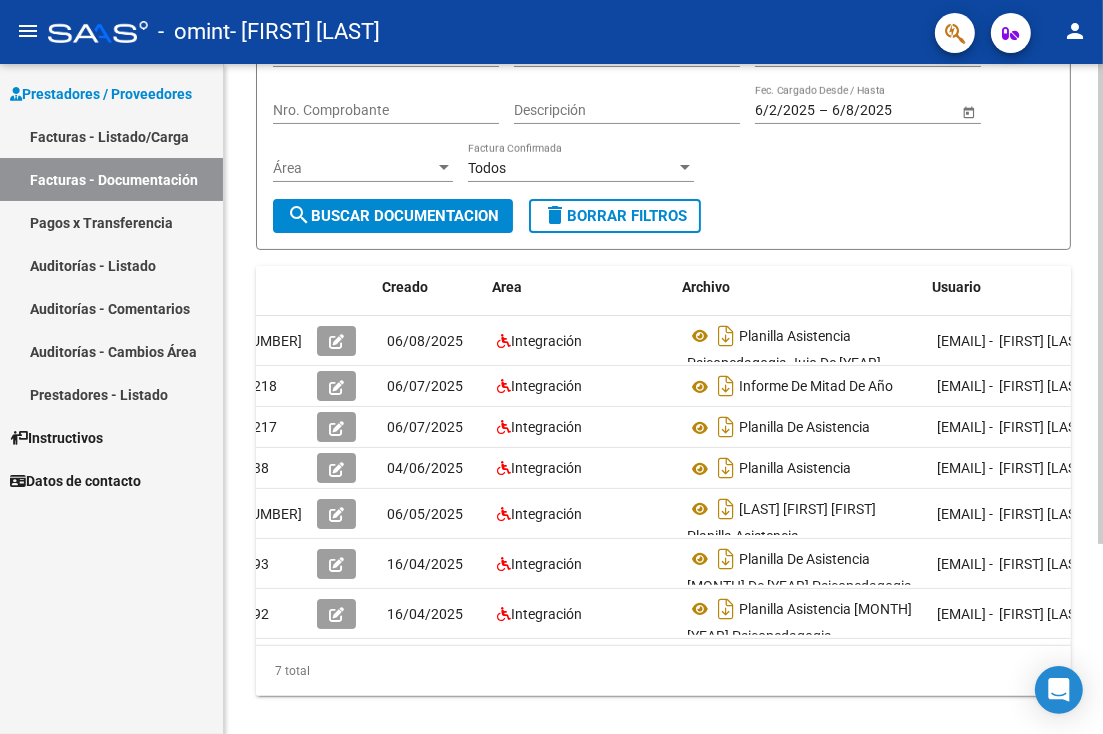 scroll, scrollTop: 0, scrollLeft: 0, axis: both 